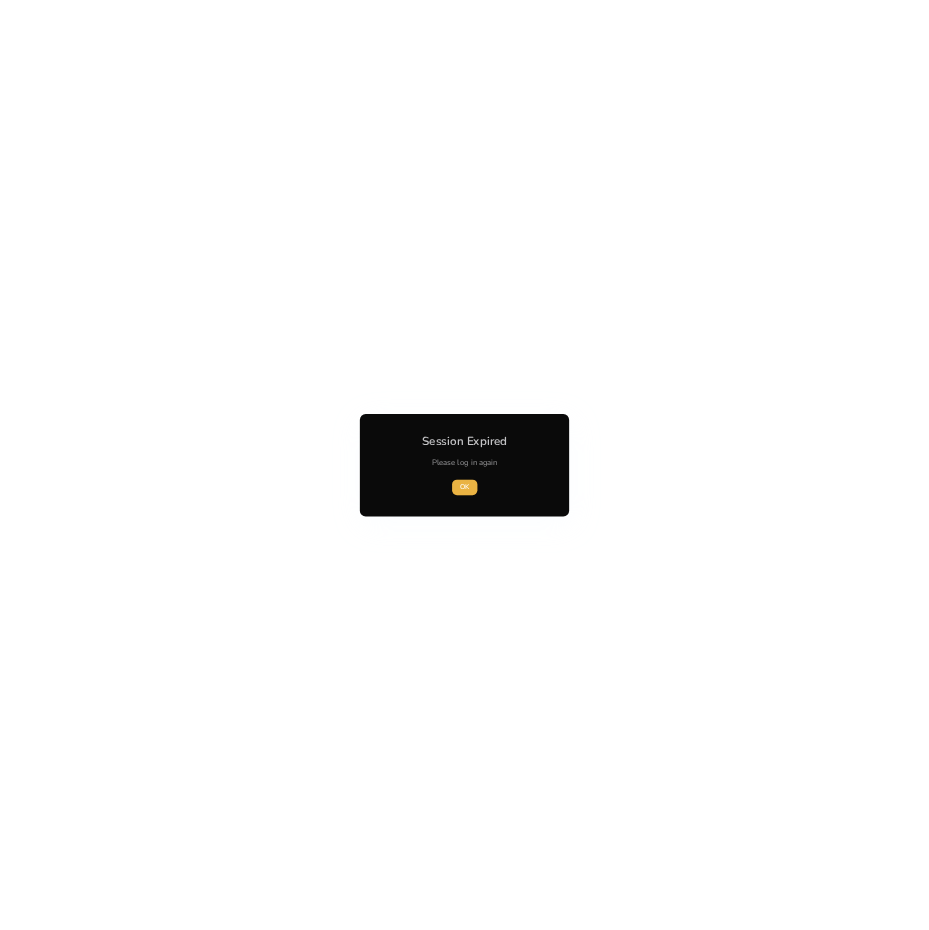 scroll, scrollTop: 0, scrollLeft: 0, axis: both 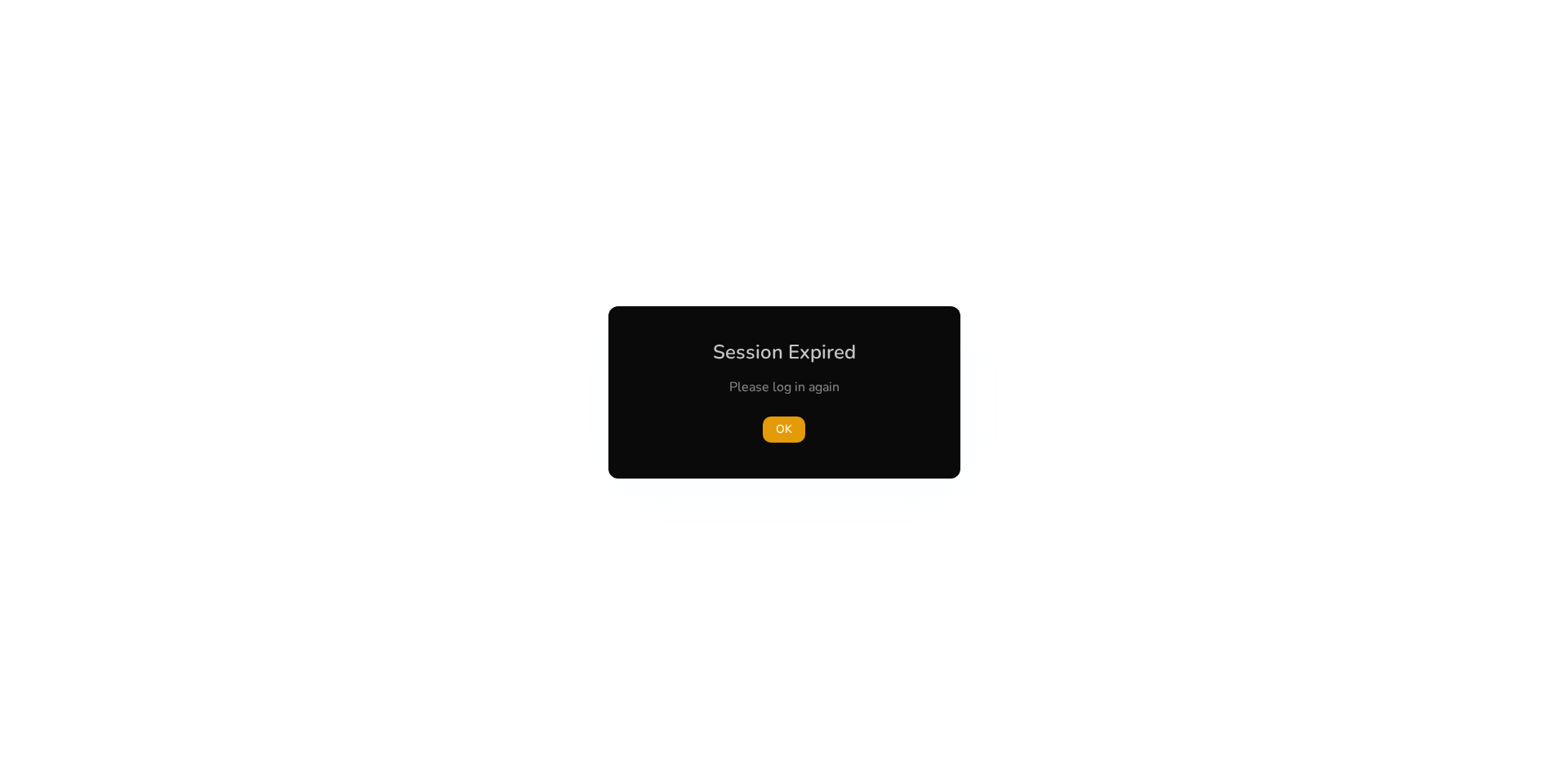 drag, startPoint x: 0, startPoint y: 0, endPoint x: 939, endPoint y: 696, distance: 1168.8186 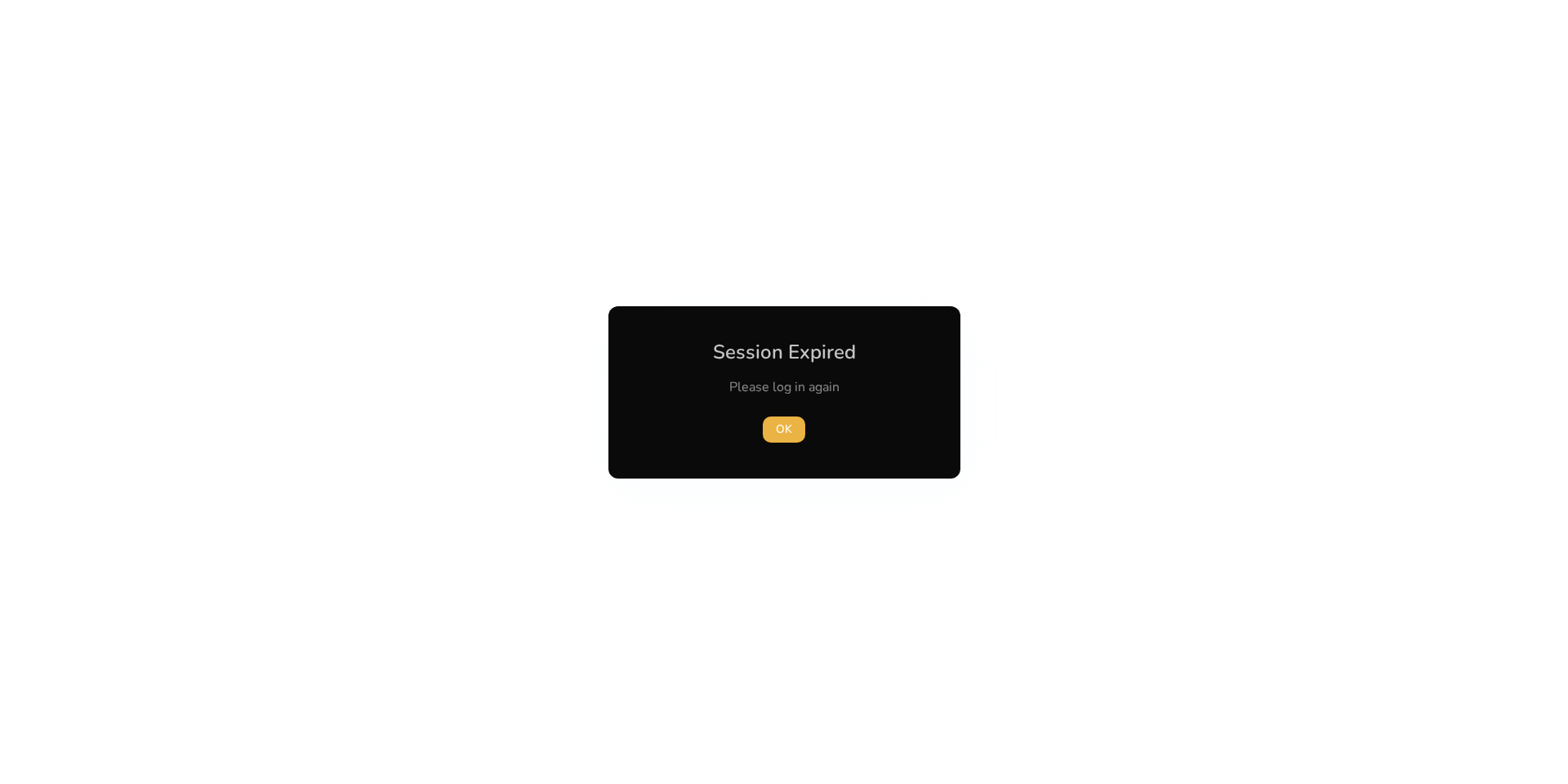click at bounding box center [784, 392] 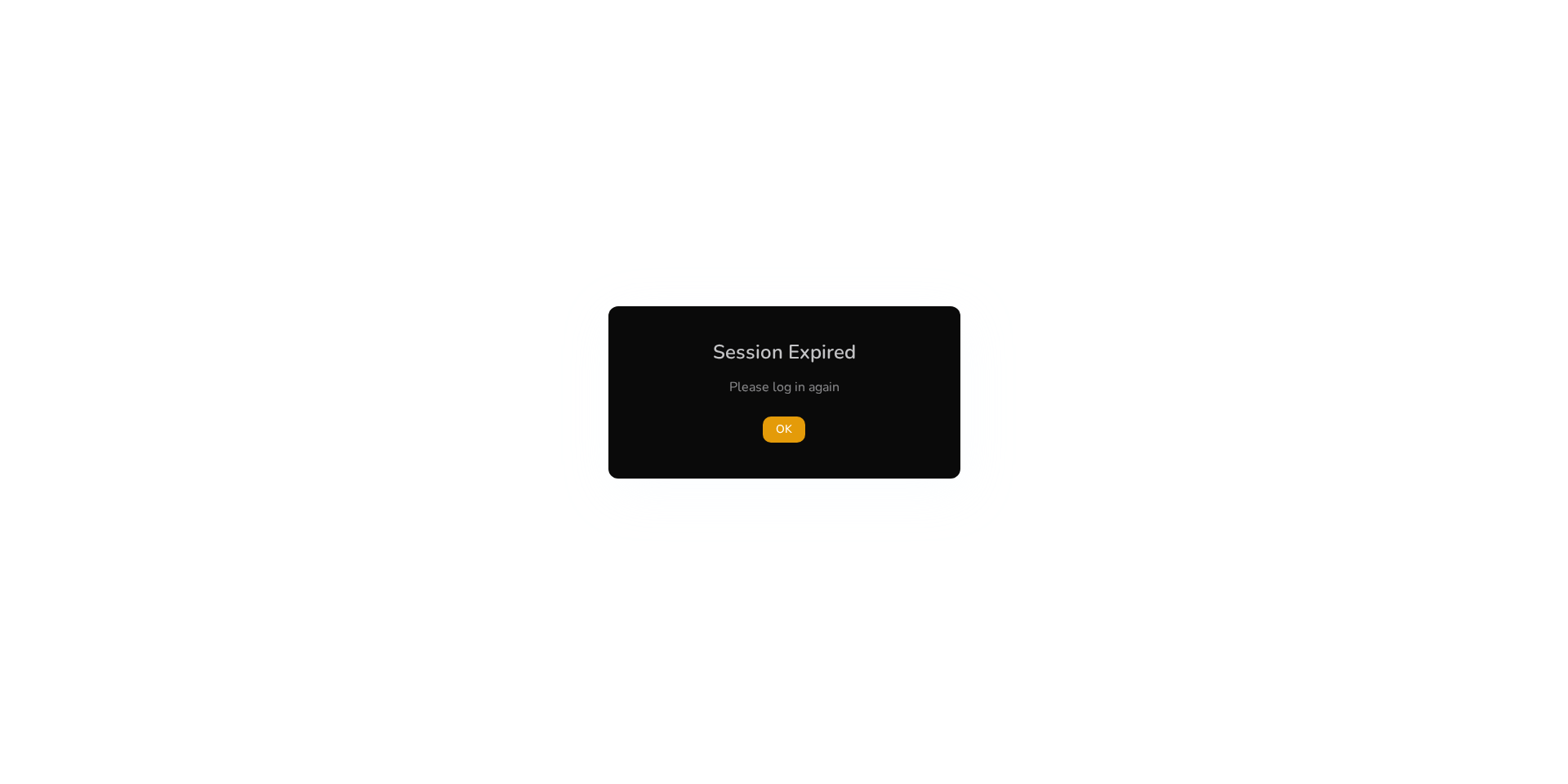 click at bounding box center (784, 392) 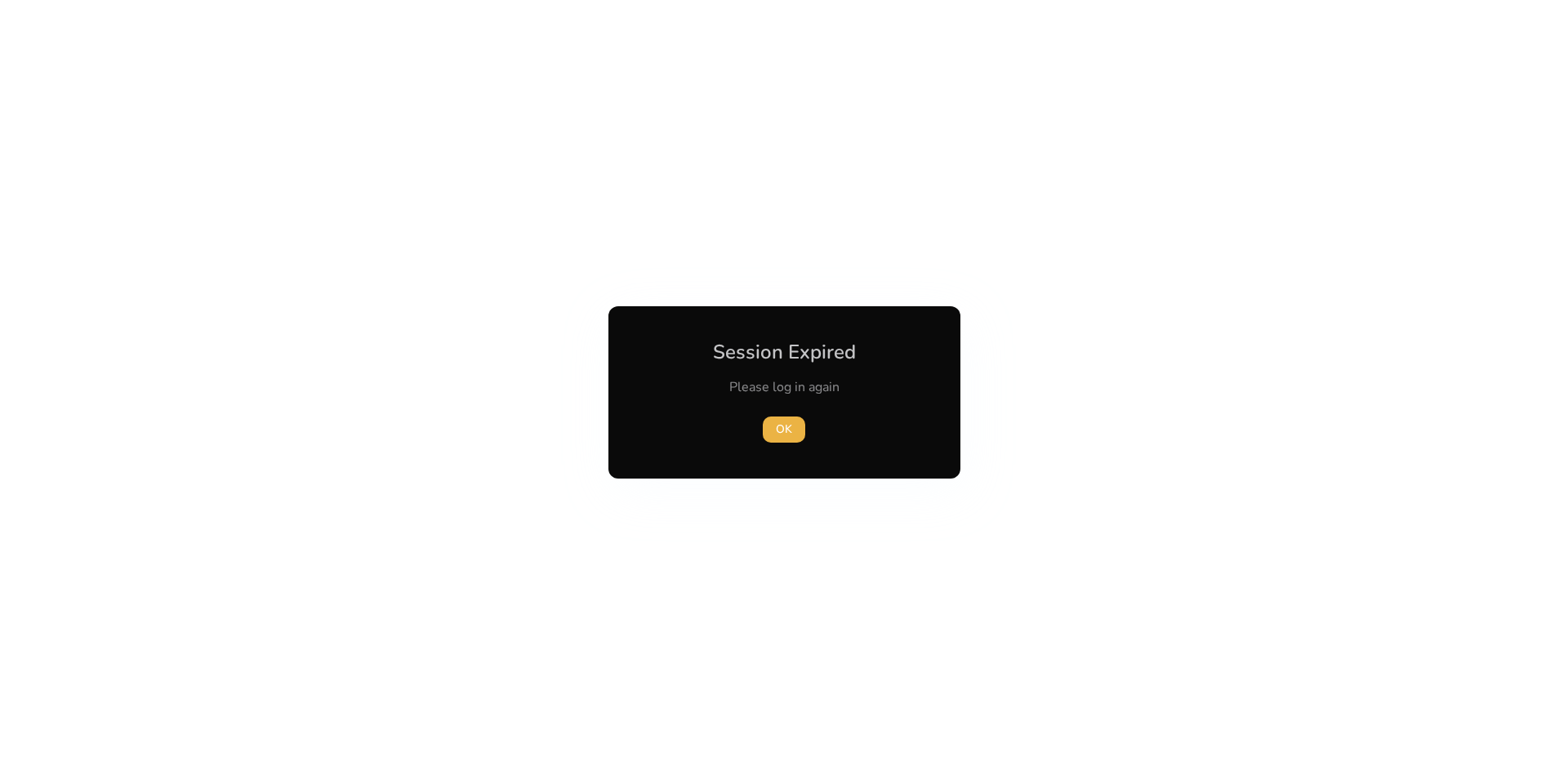 drag, startPoint x: 938, startPoint y: 737, endPoint x: 938, endPoint y: 715, distance: 22 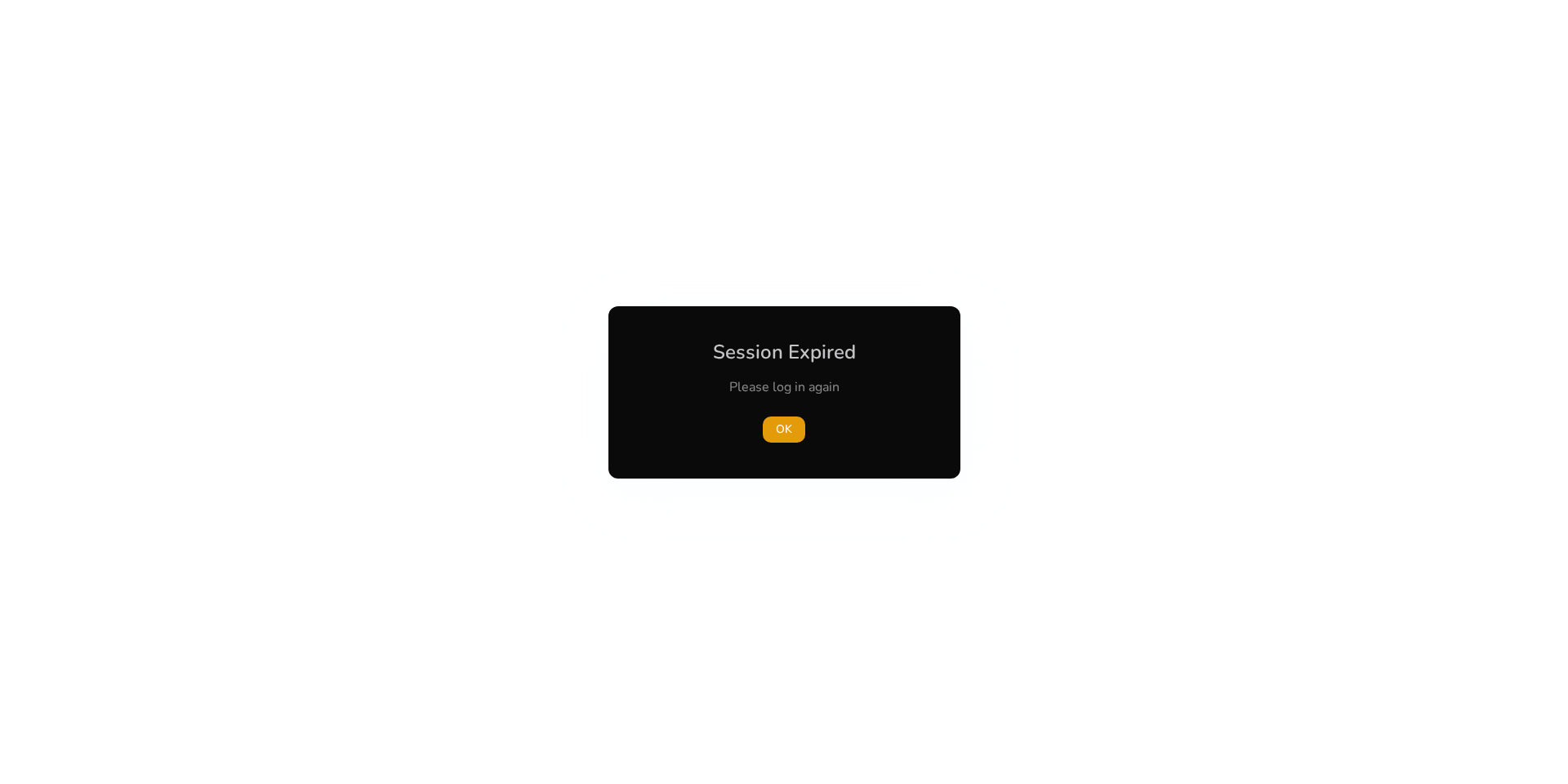 click at bounding box center (784, 392) 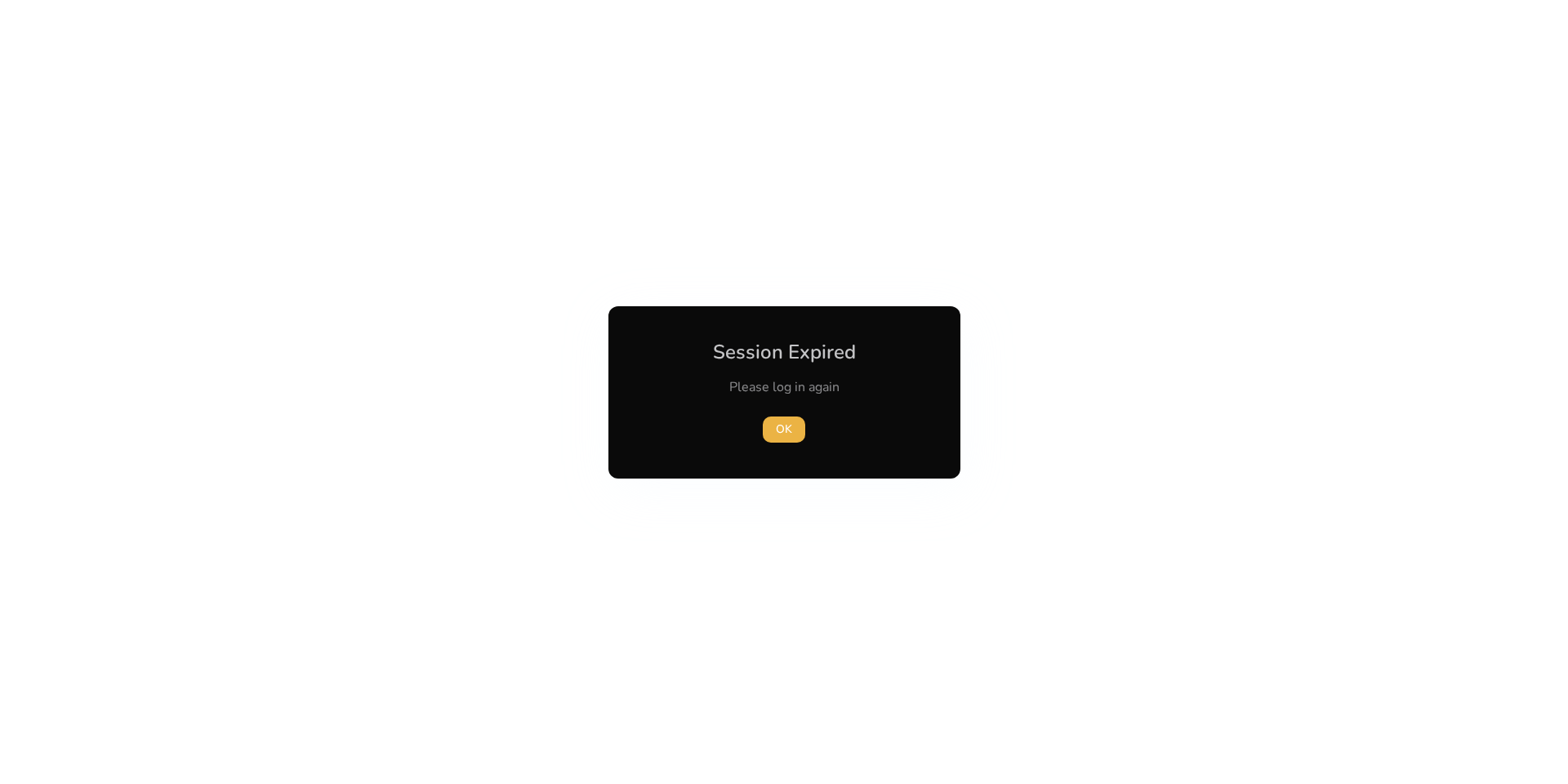 click at bounding box center [784, 392] 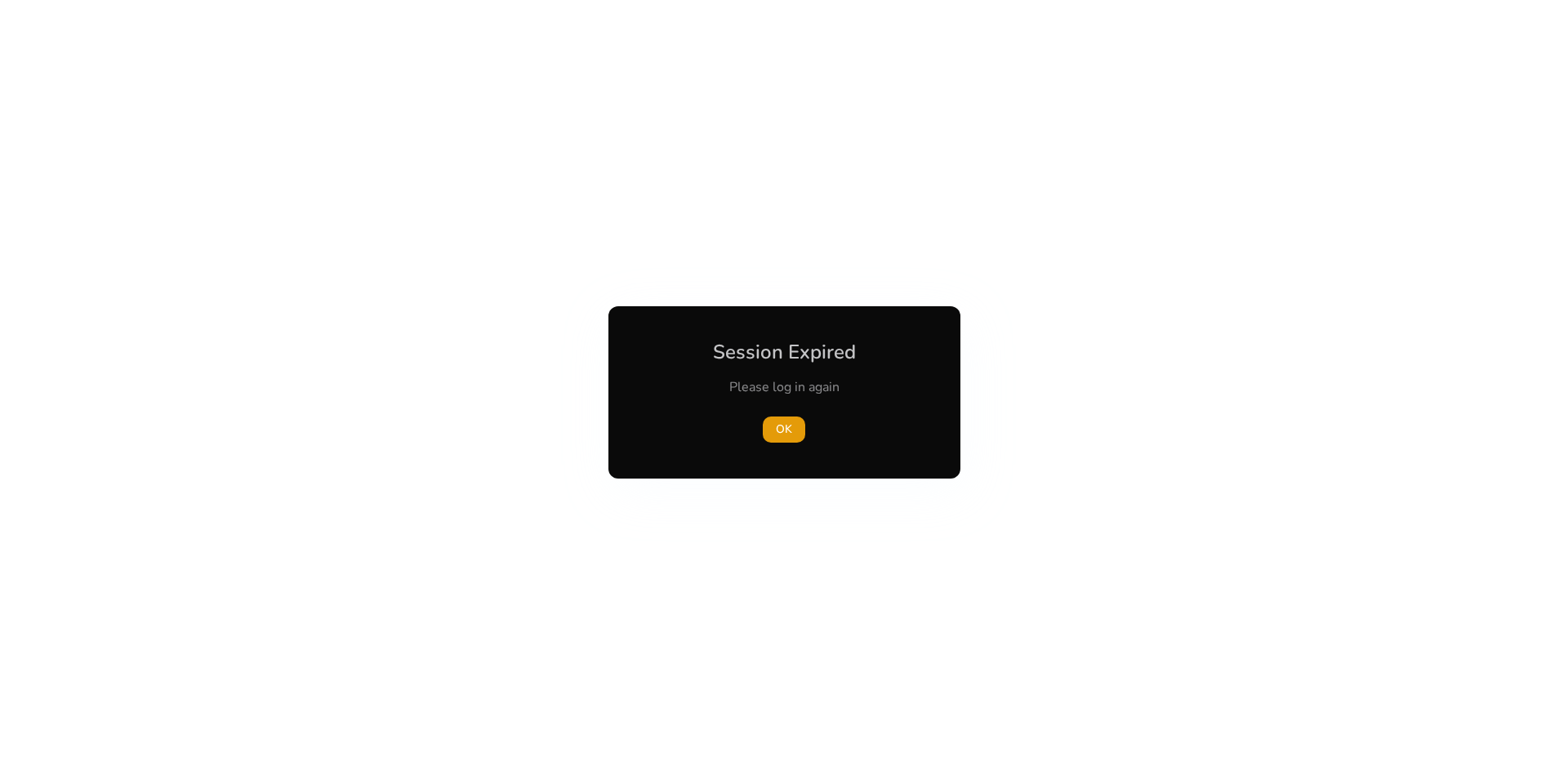 click at bounding box center (784, 392) 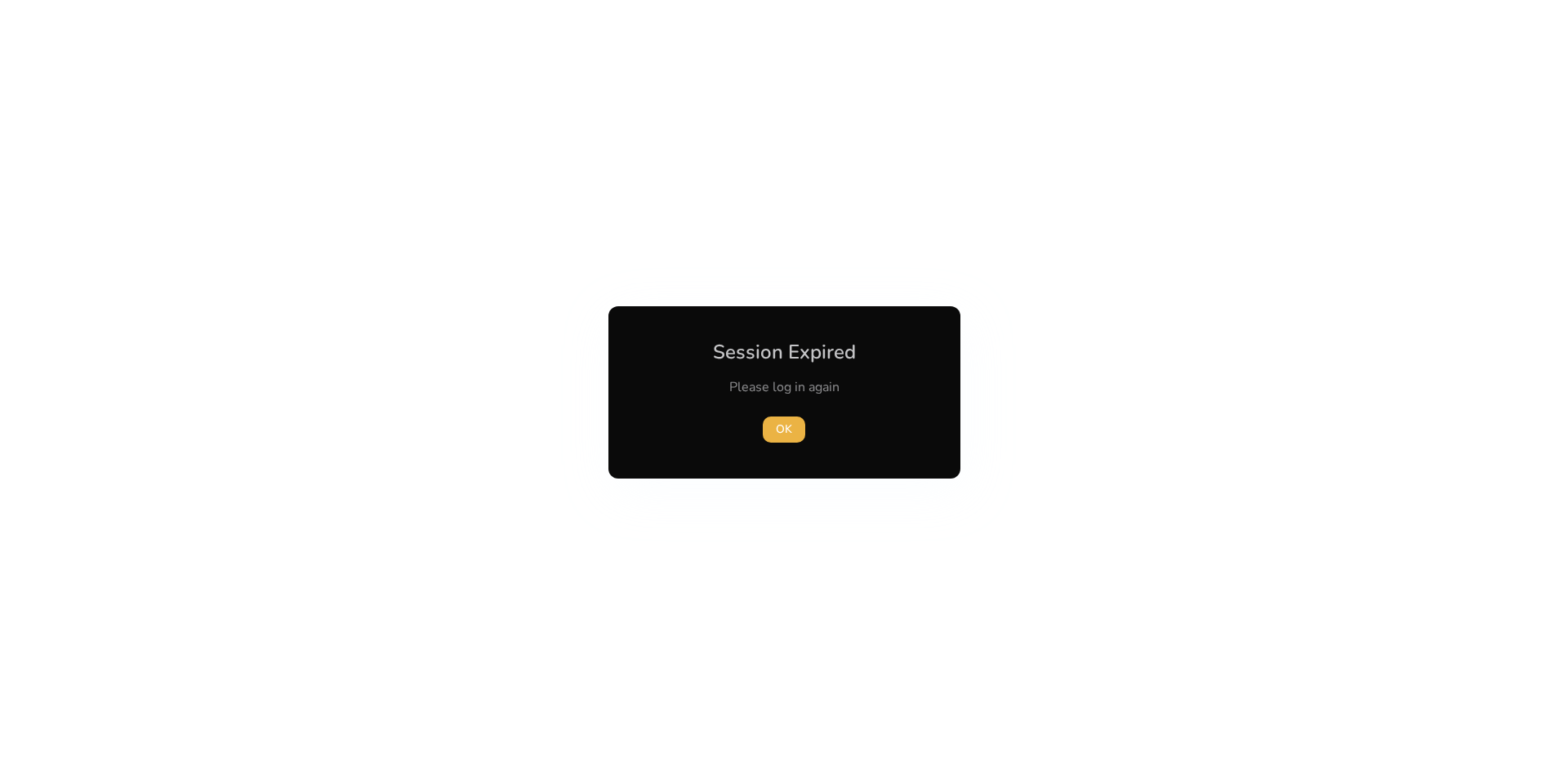 click at bounding box center [784, 392] 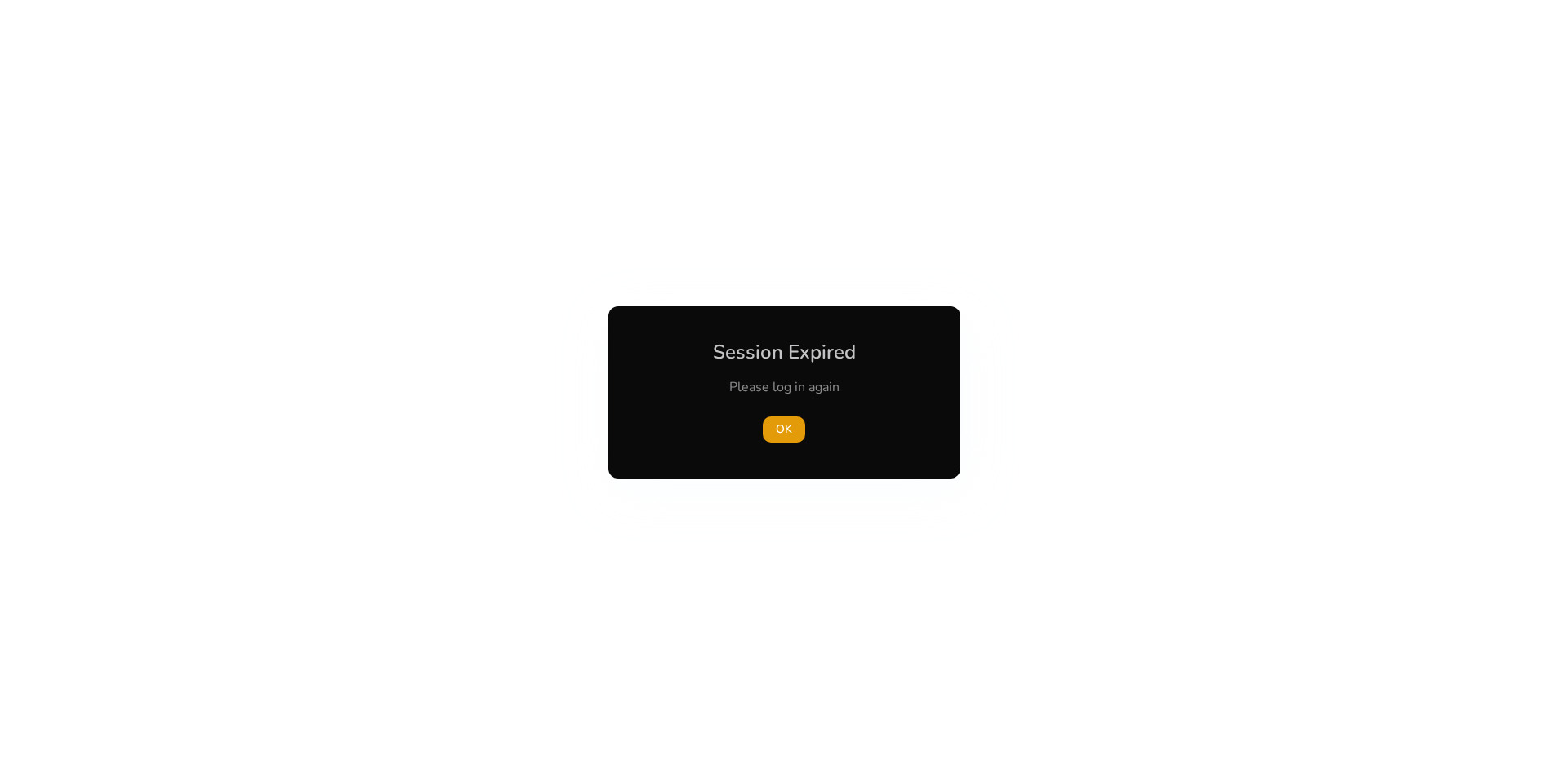 click at bounding box center (784, 392) 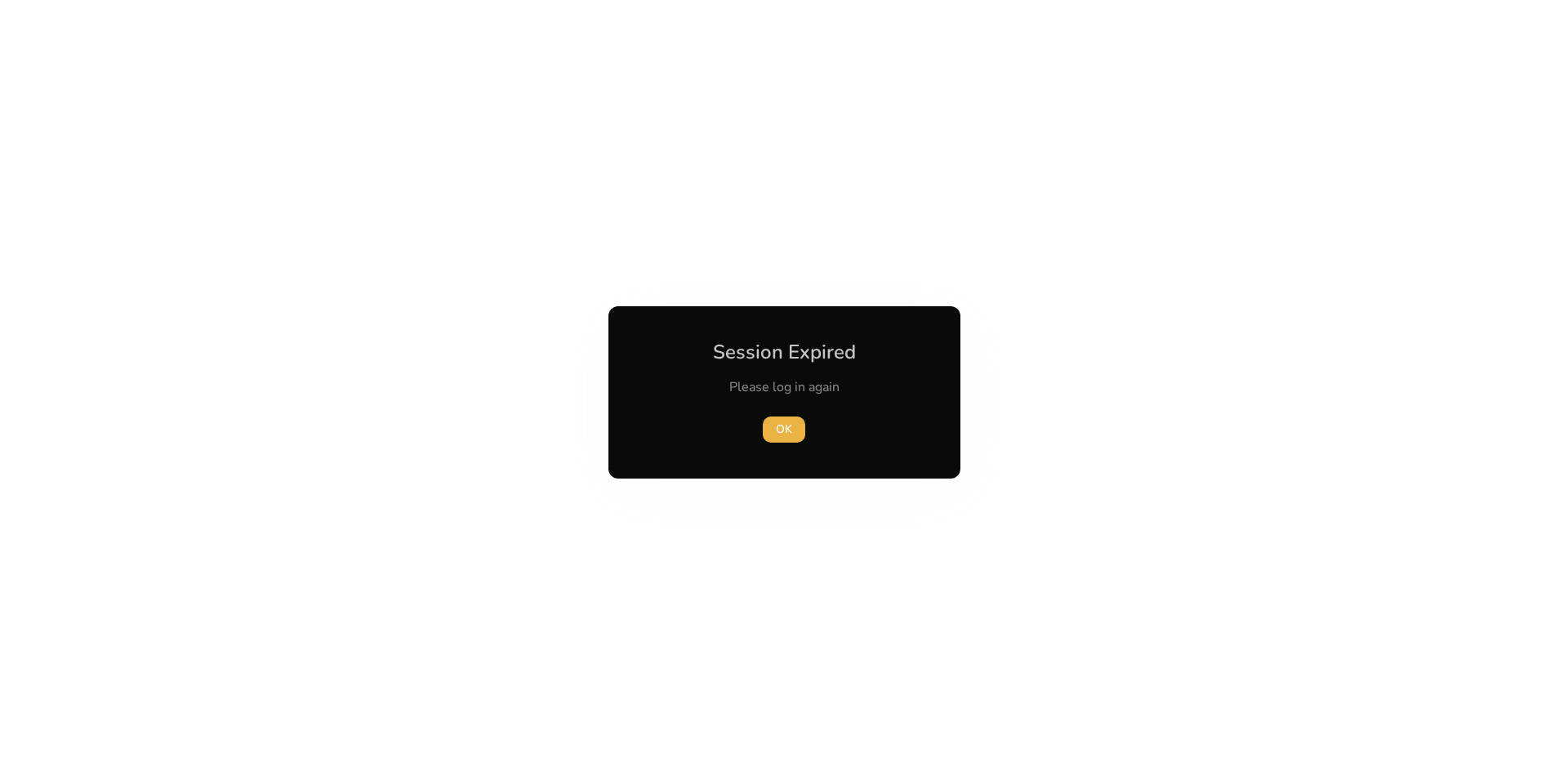 click at bounding box center (784, 392) 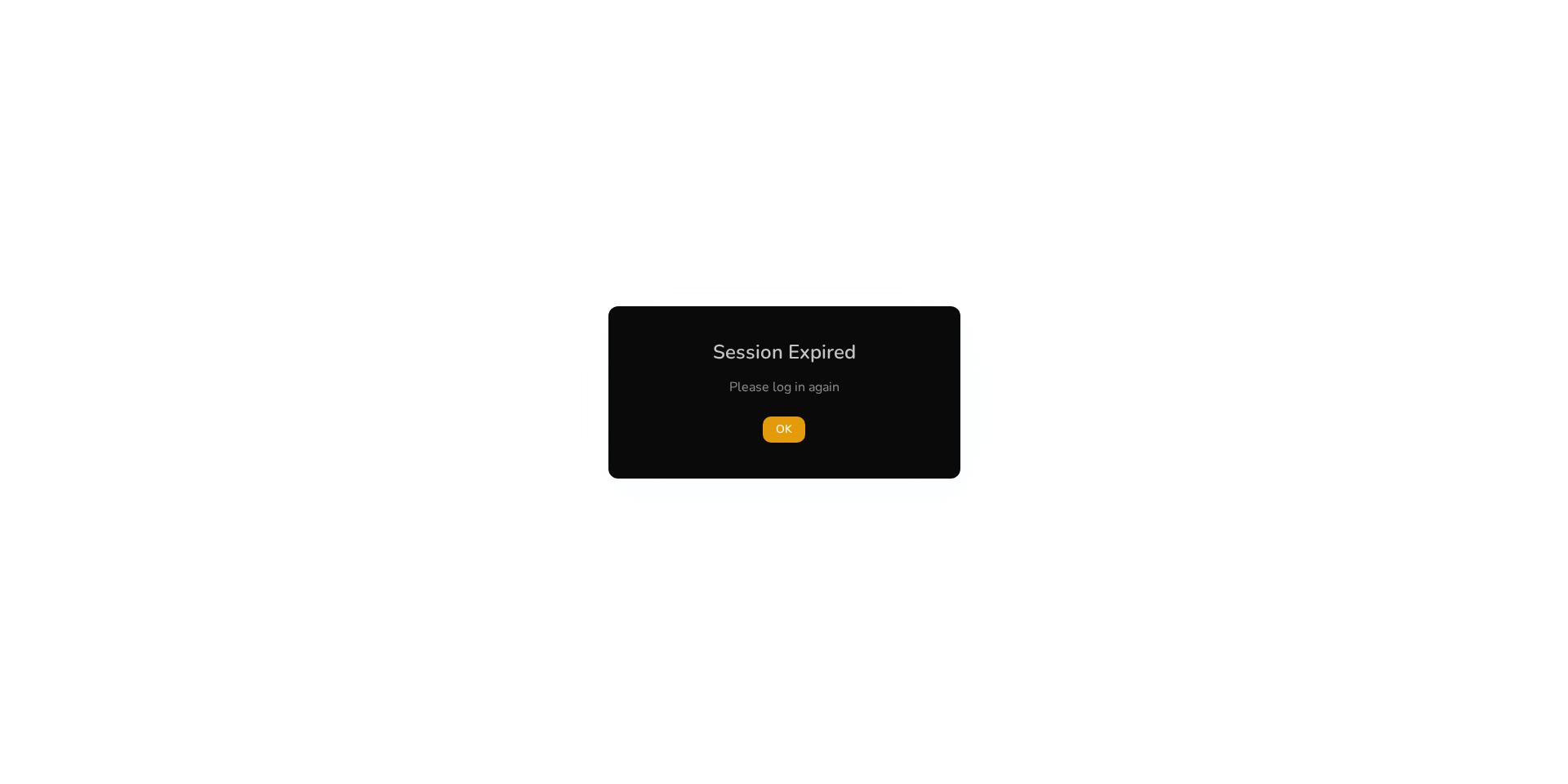 click at bounding box center [784, 392] 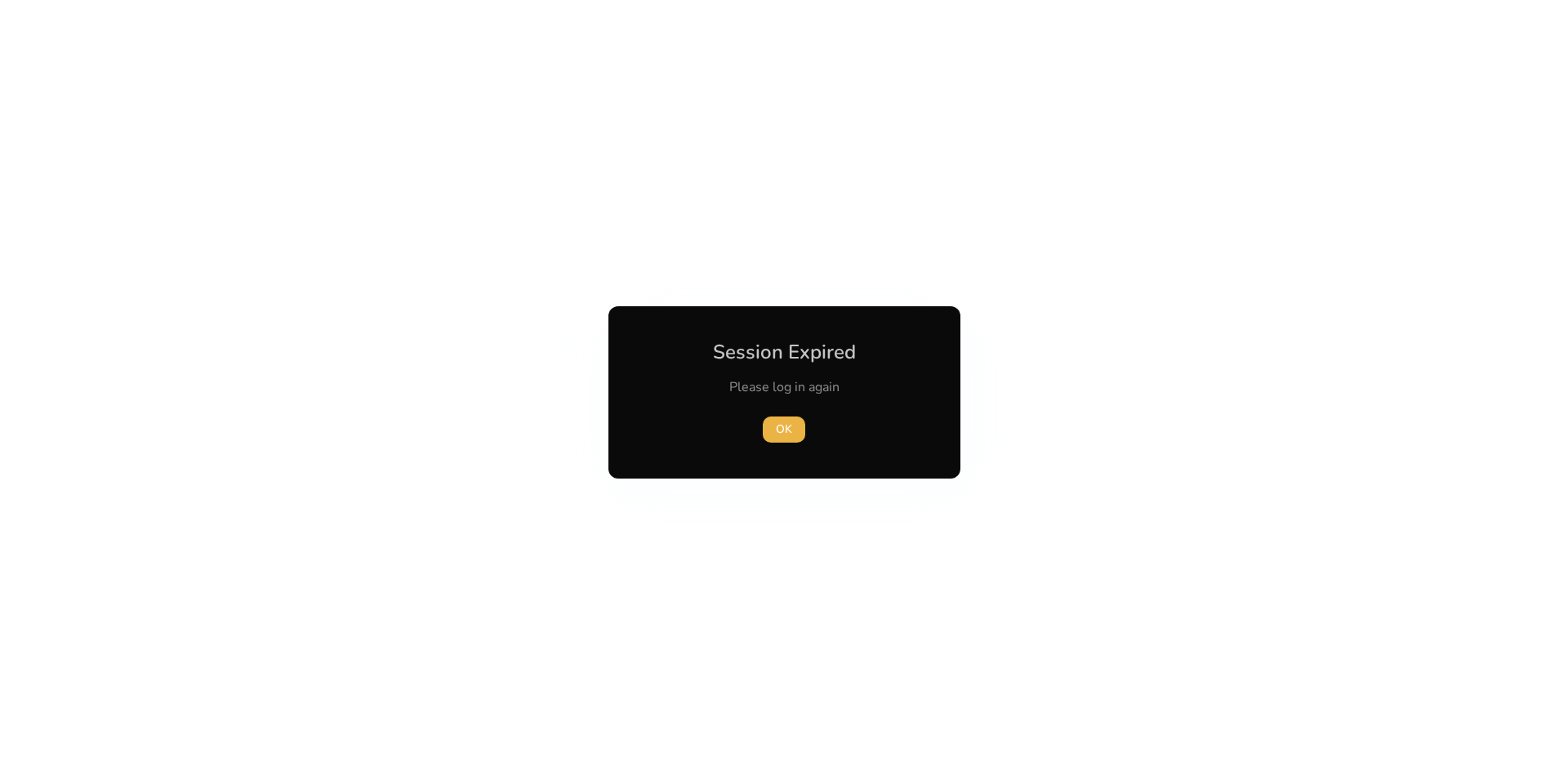 click at bounding box center (784, 392) 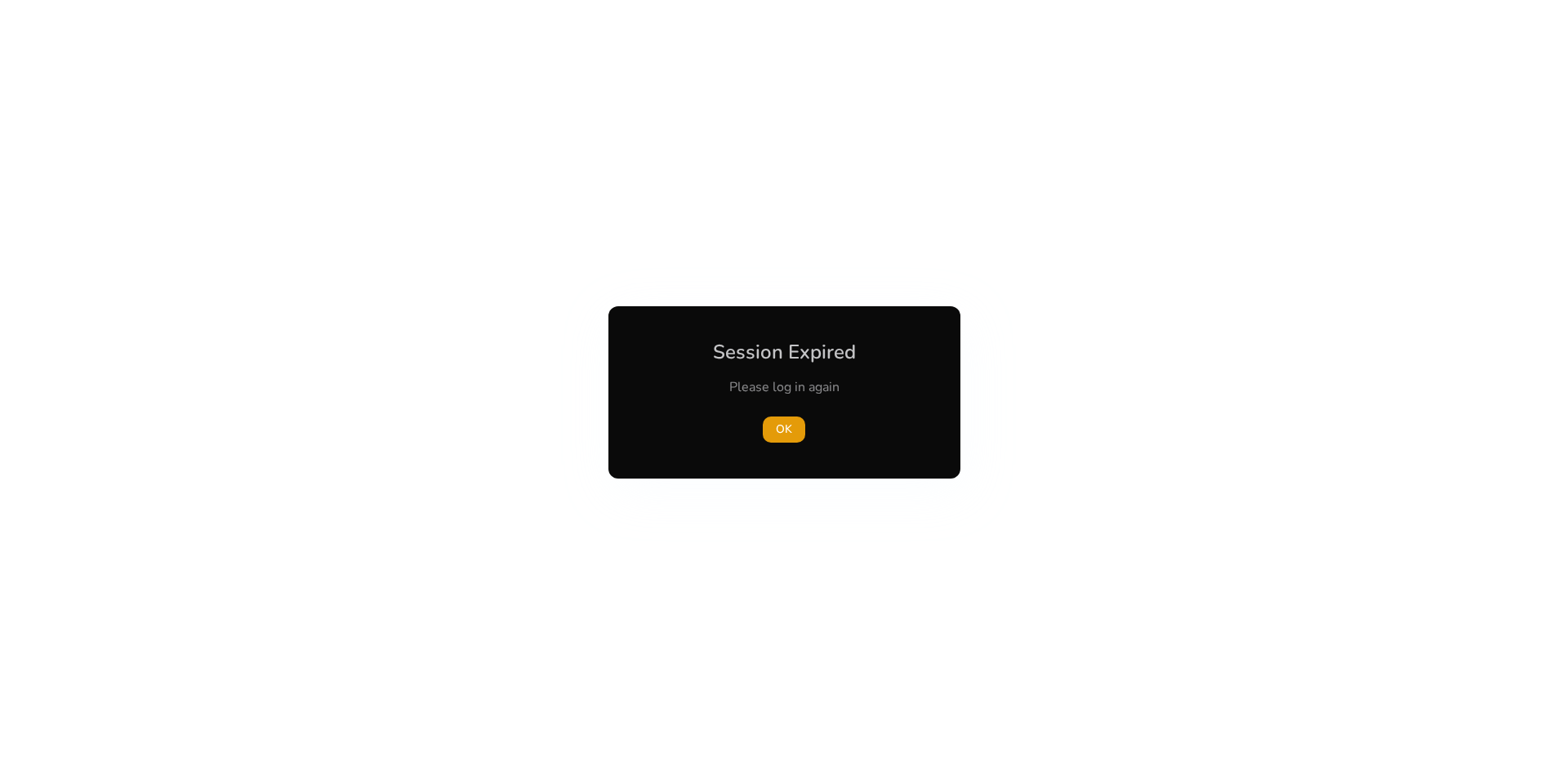 click at bounding box center (784, 392) 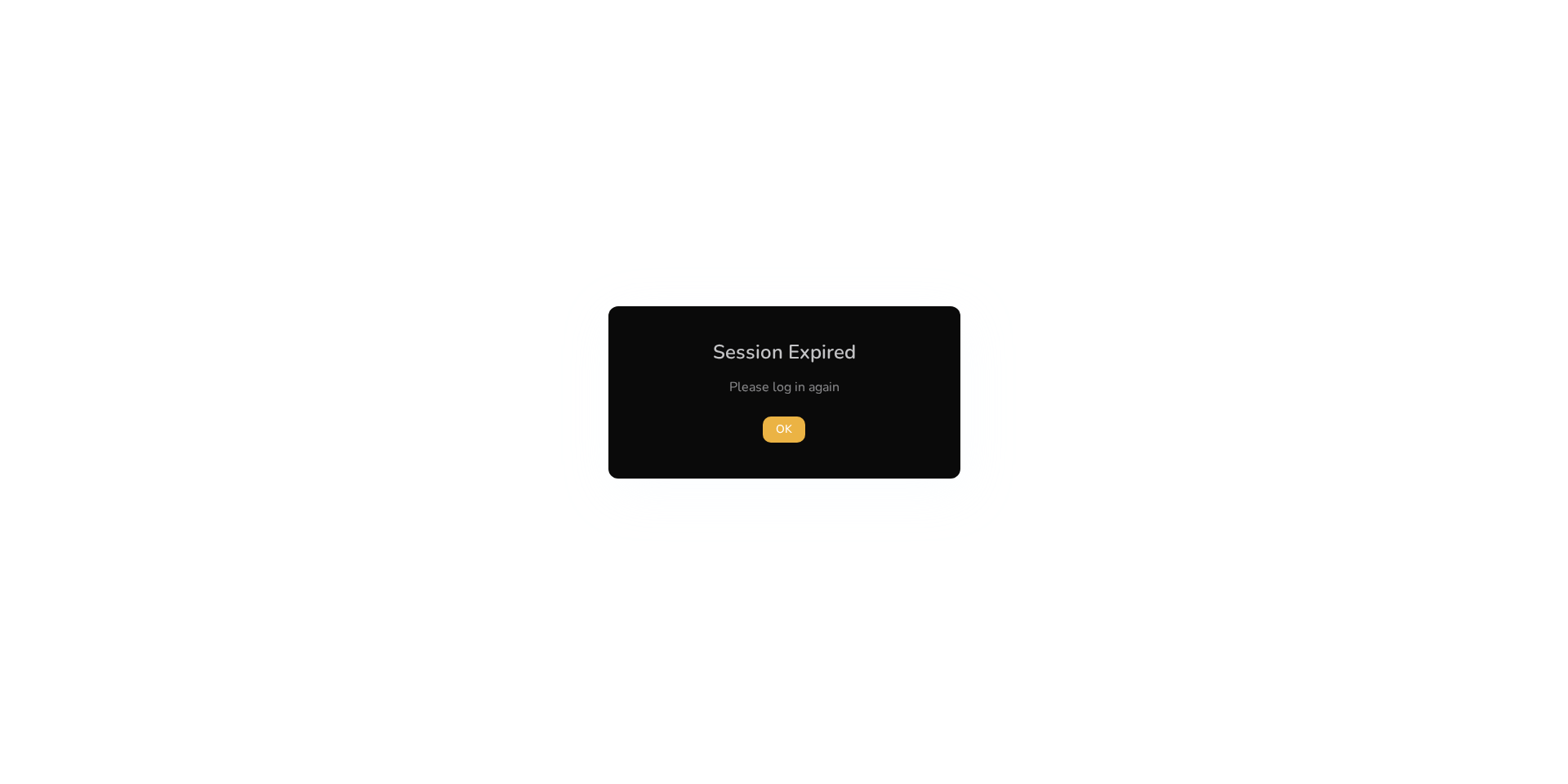 click at bounding box center (784, 392) 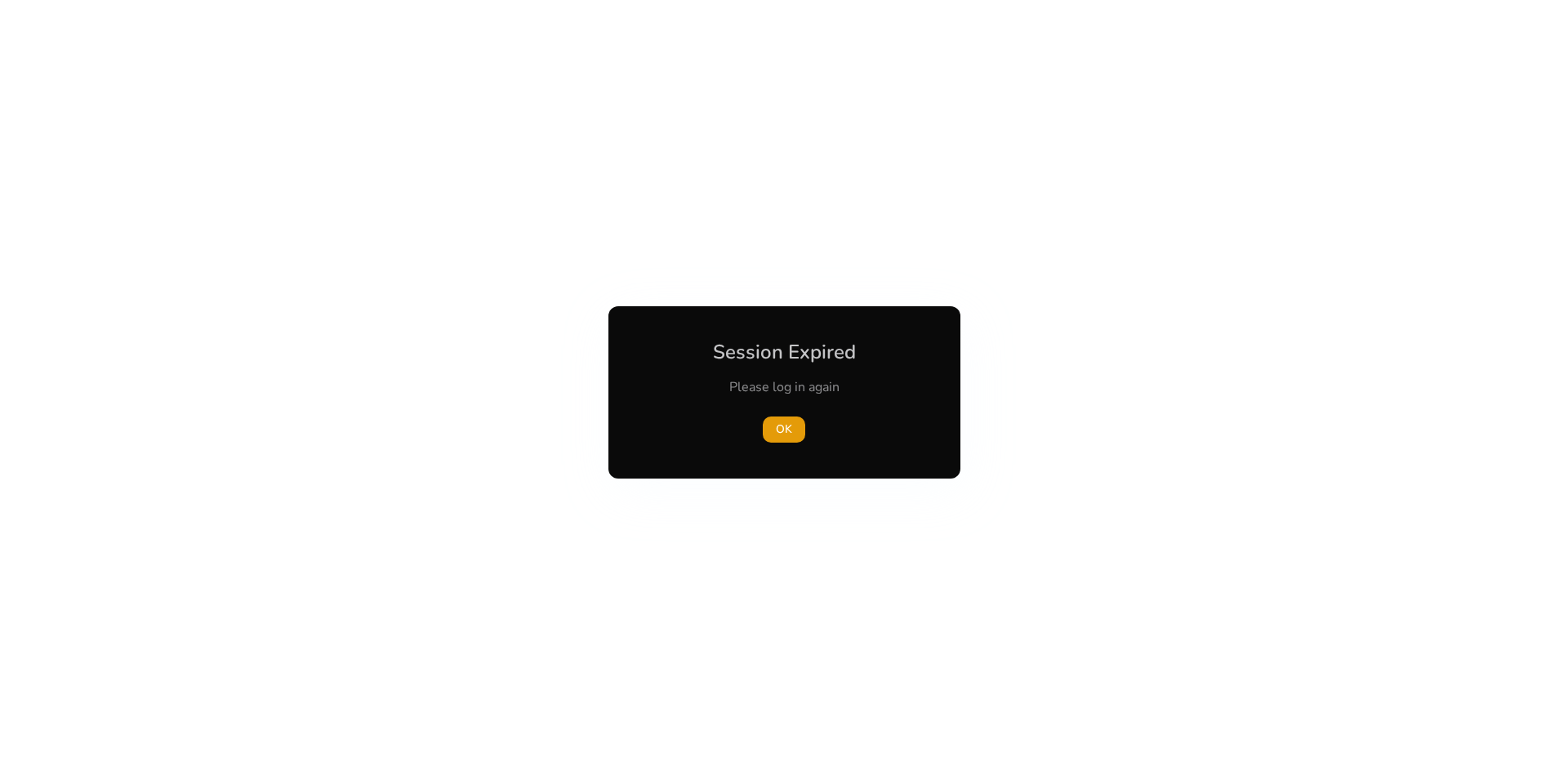 click at bounding box center (784, 392) 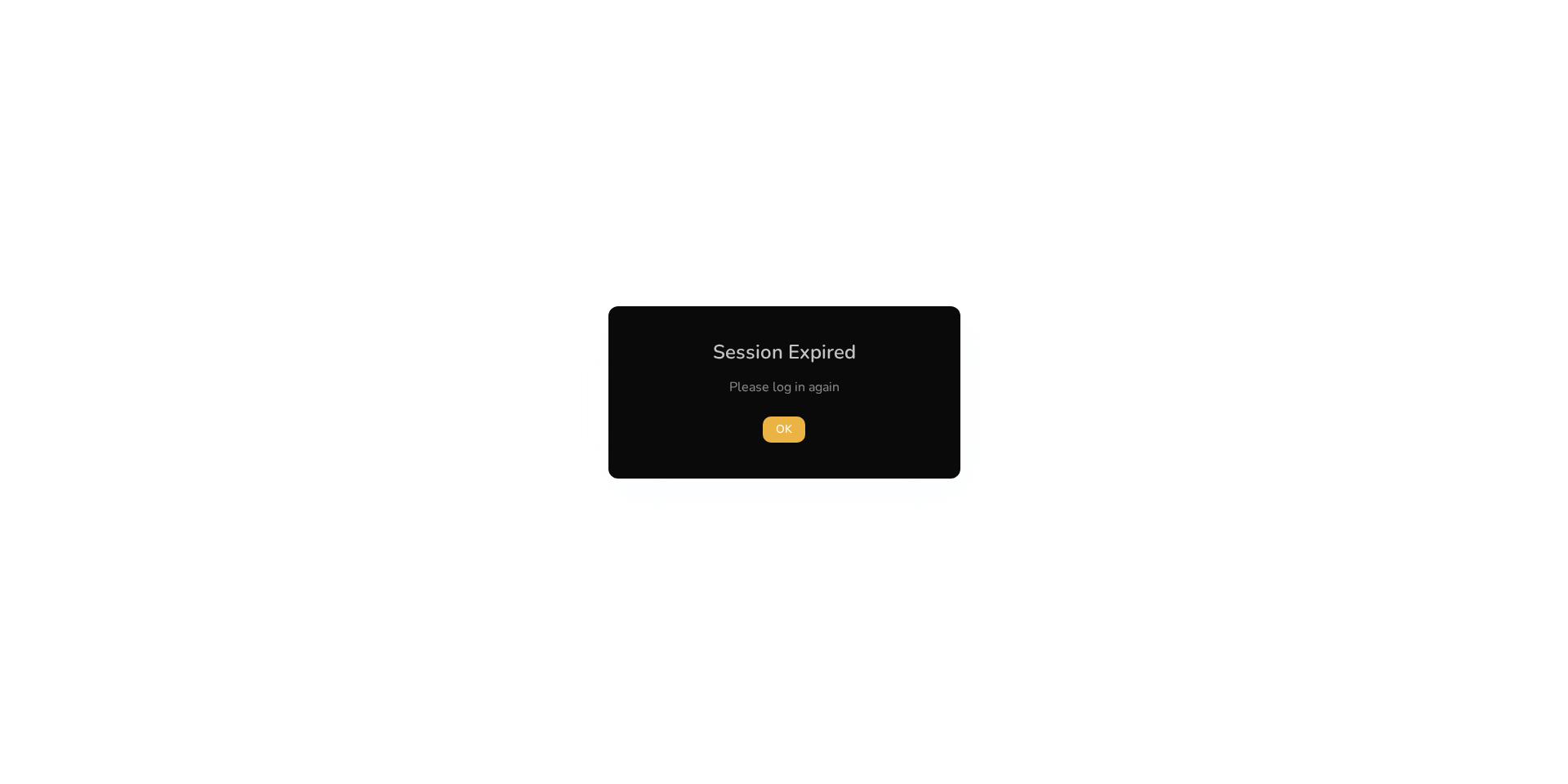 click at bounding box center [784, 392] 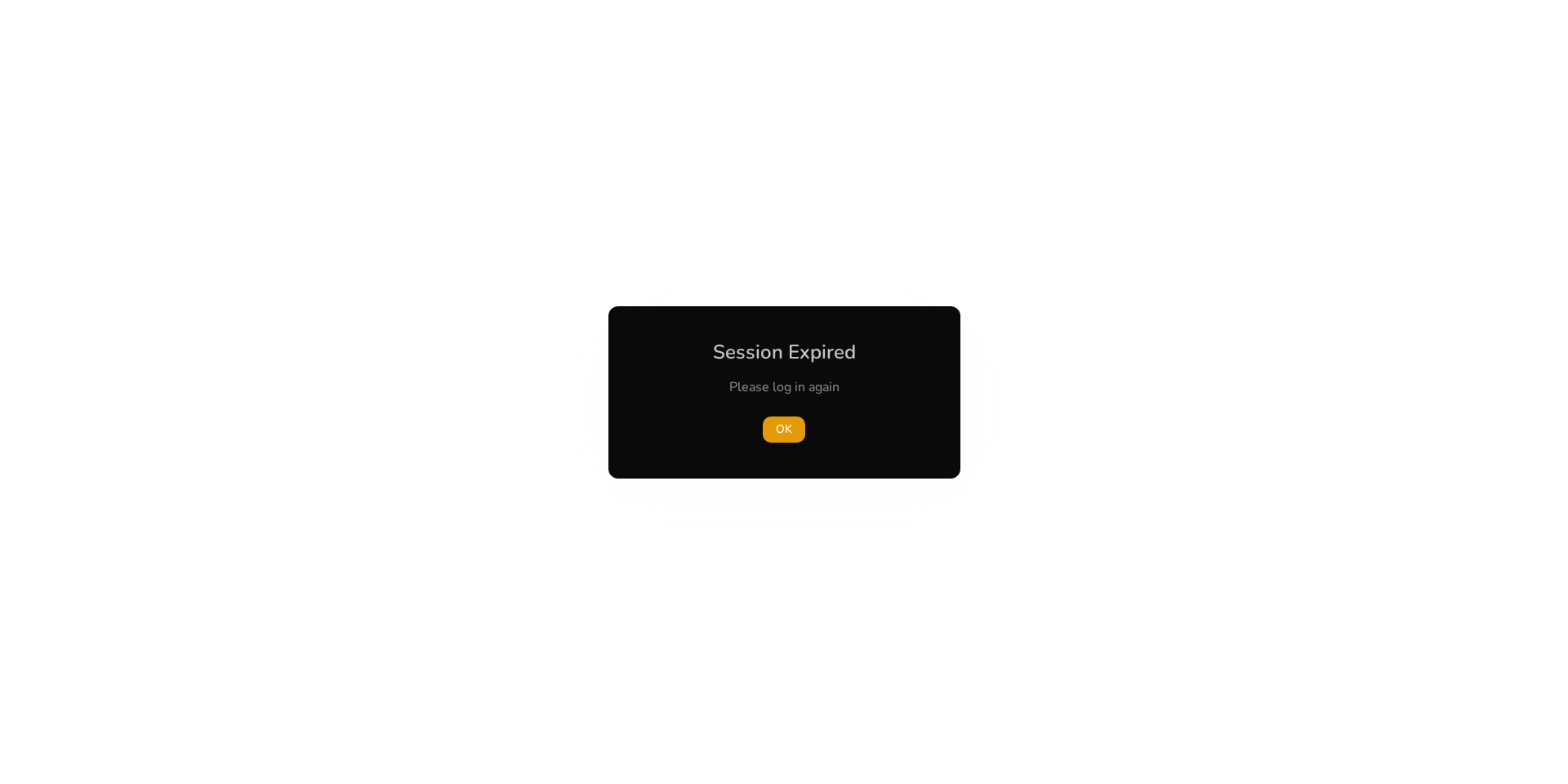 click at bounding box center (784, 392) 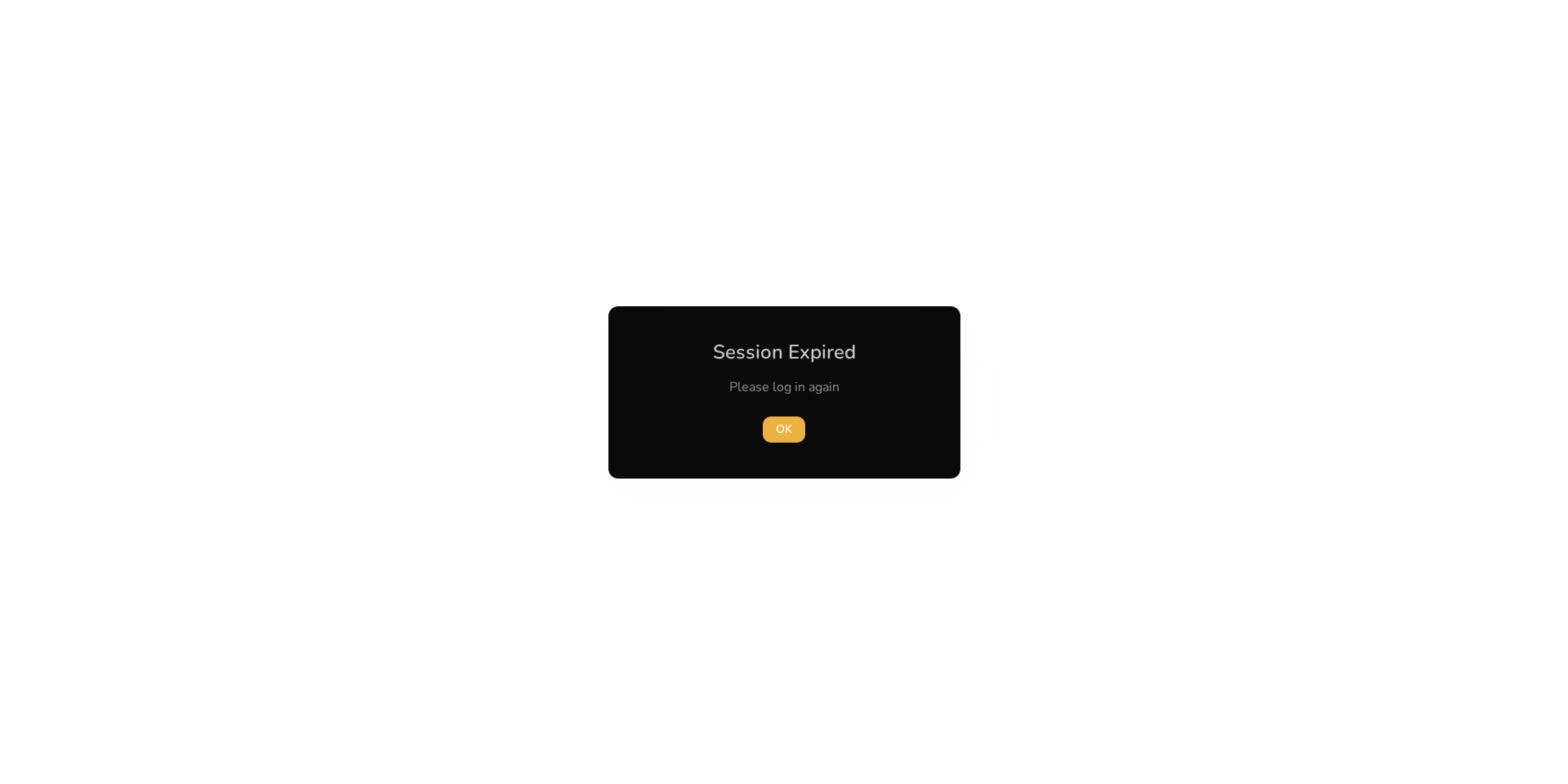 click at bounding box center (784, 392) 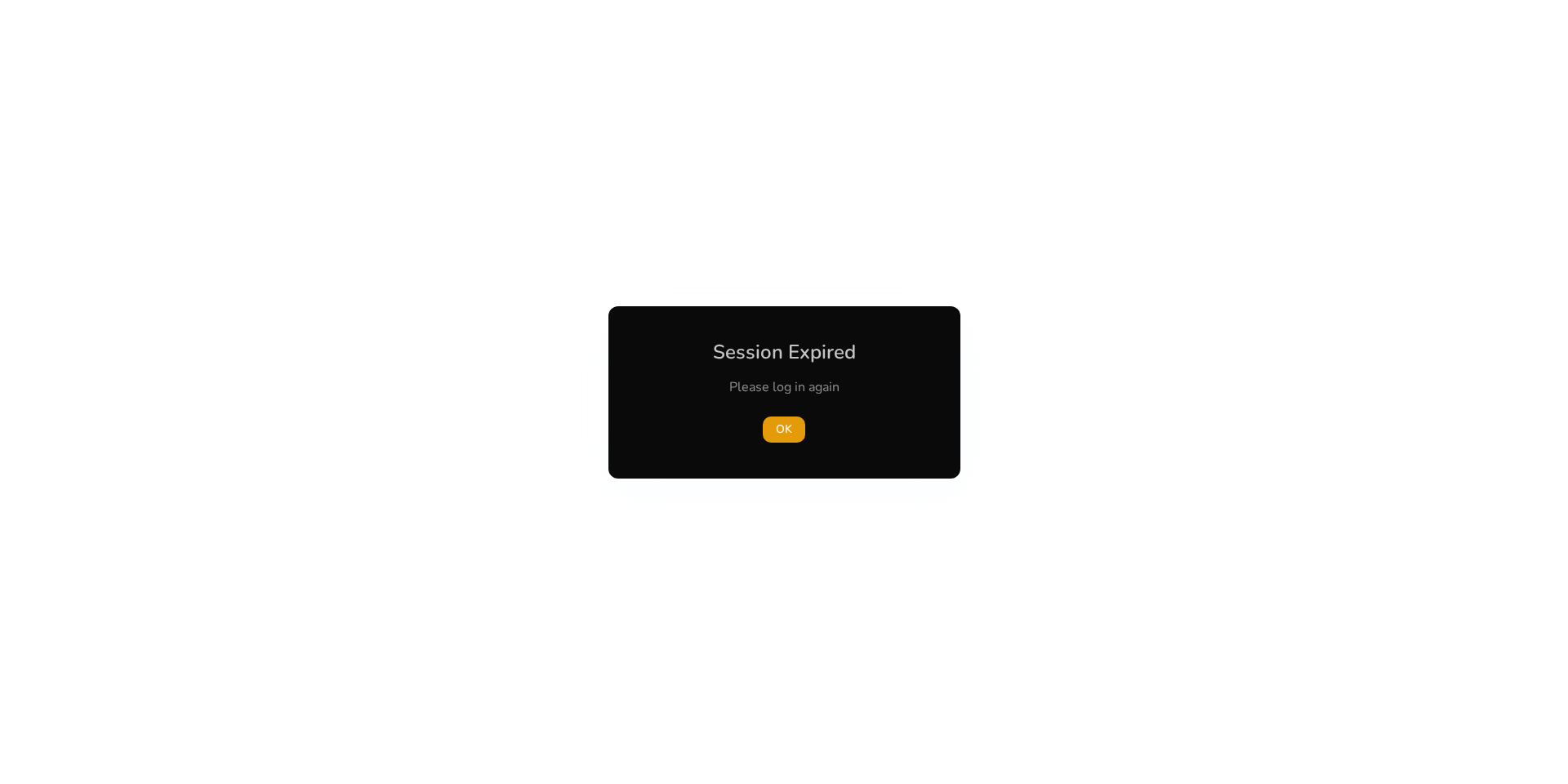 click at bounding box center [784, 392] 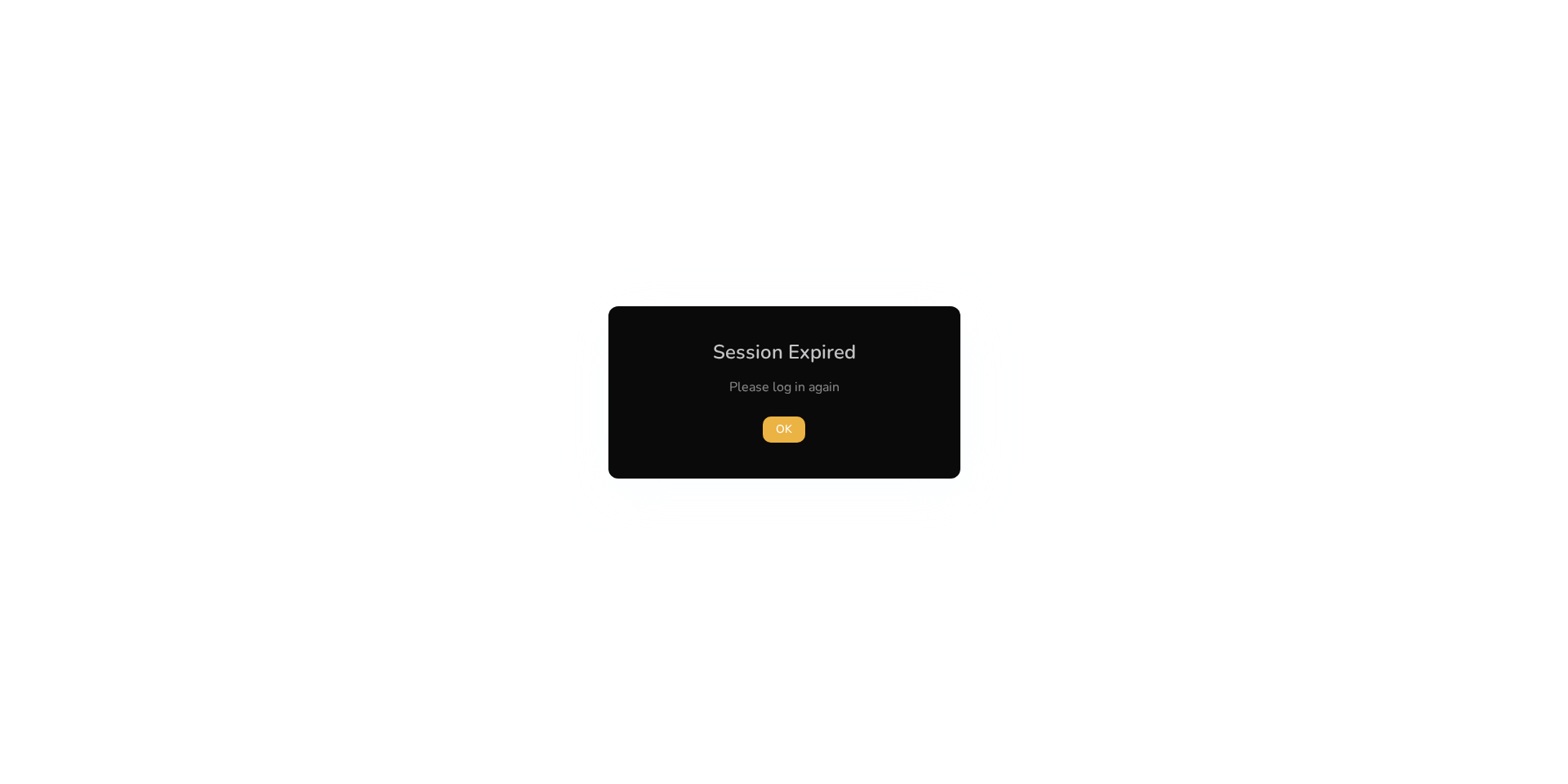 click at bounding box center (784, 392) 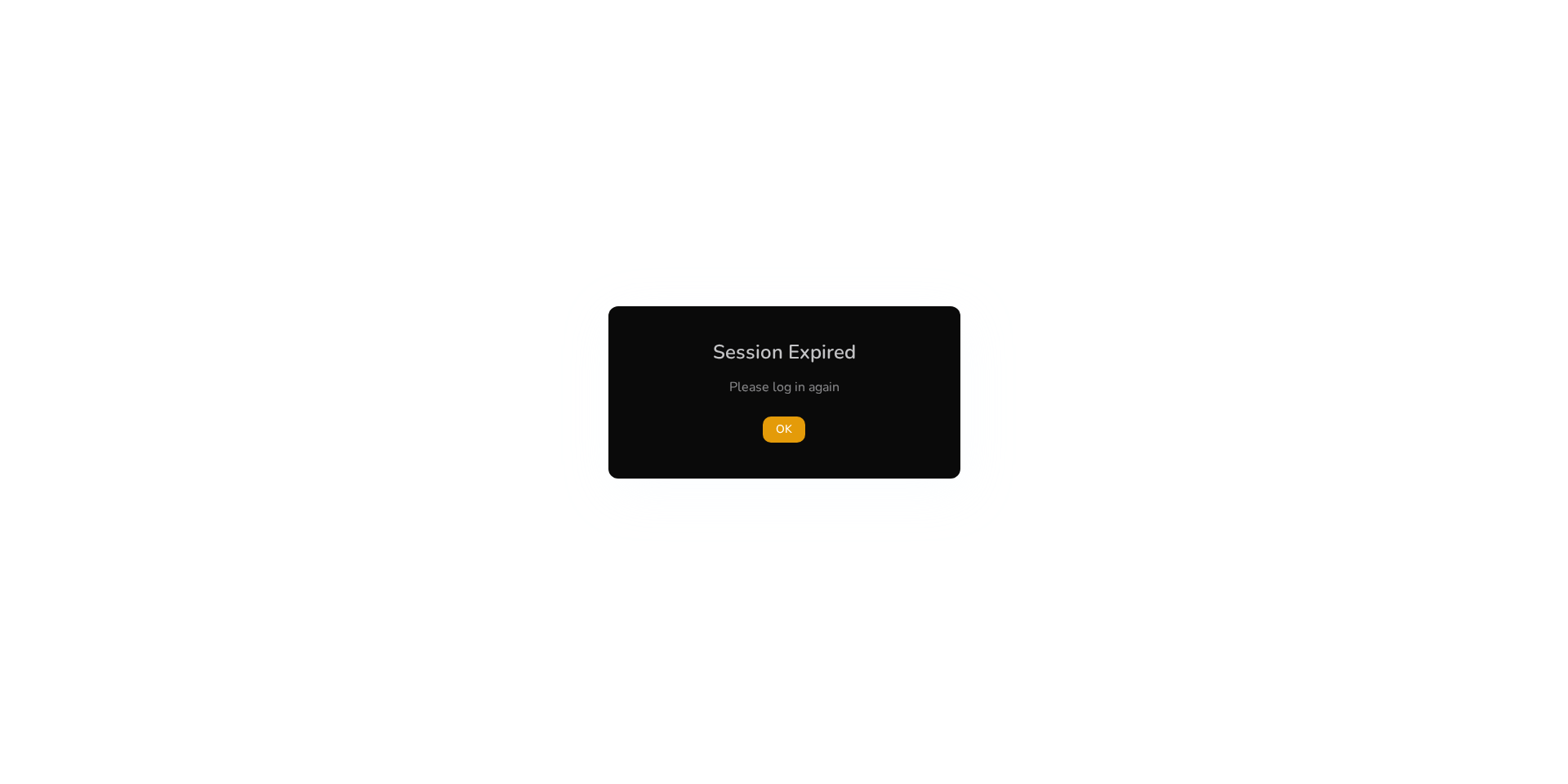 click at bounding box center [784, 392] 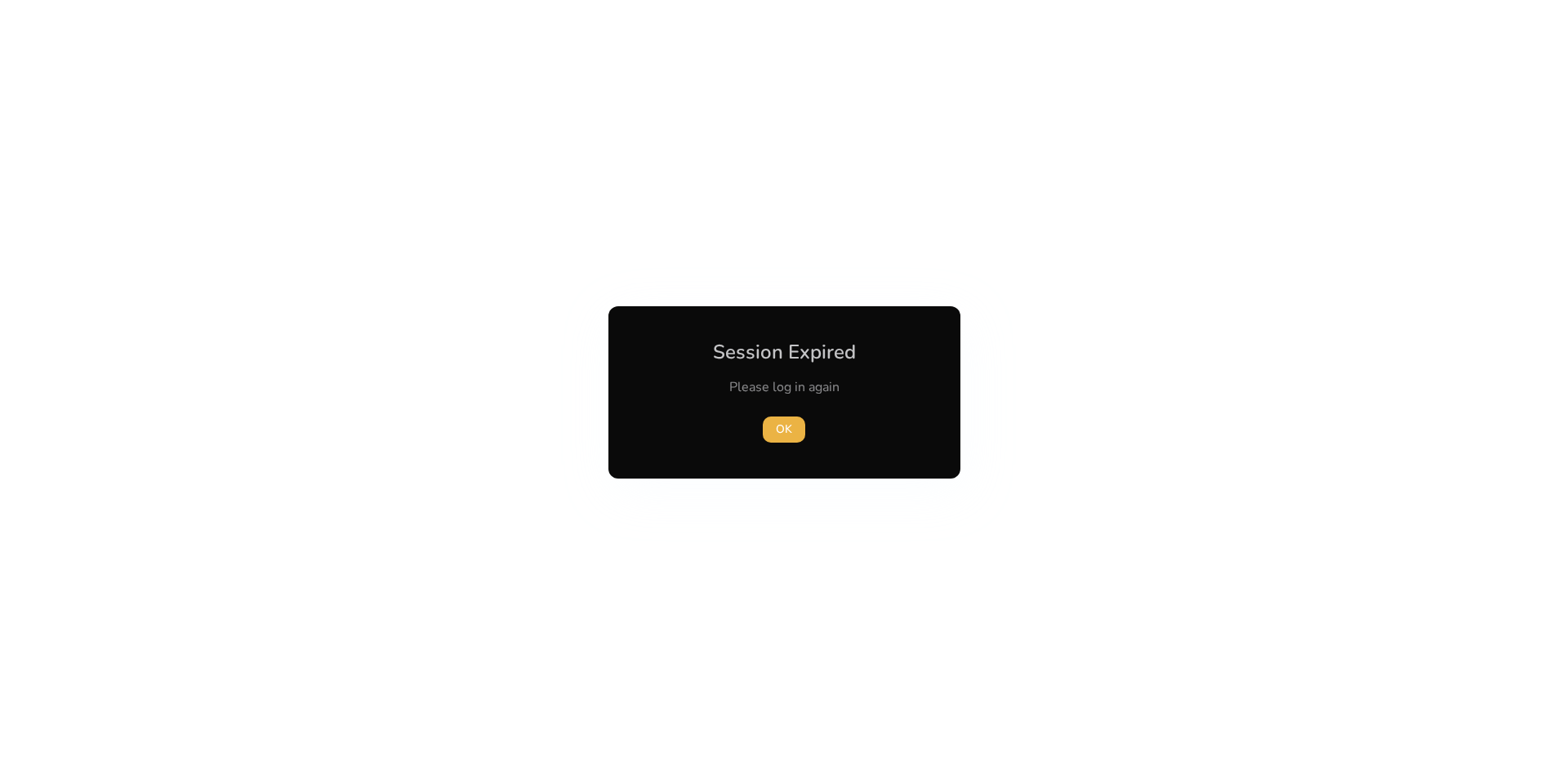 click at bounding box center (784, 392) 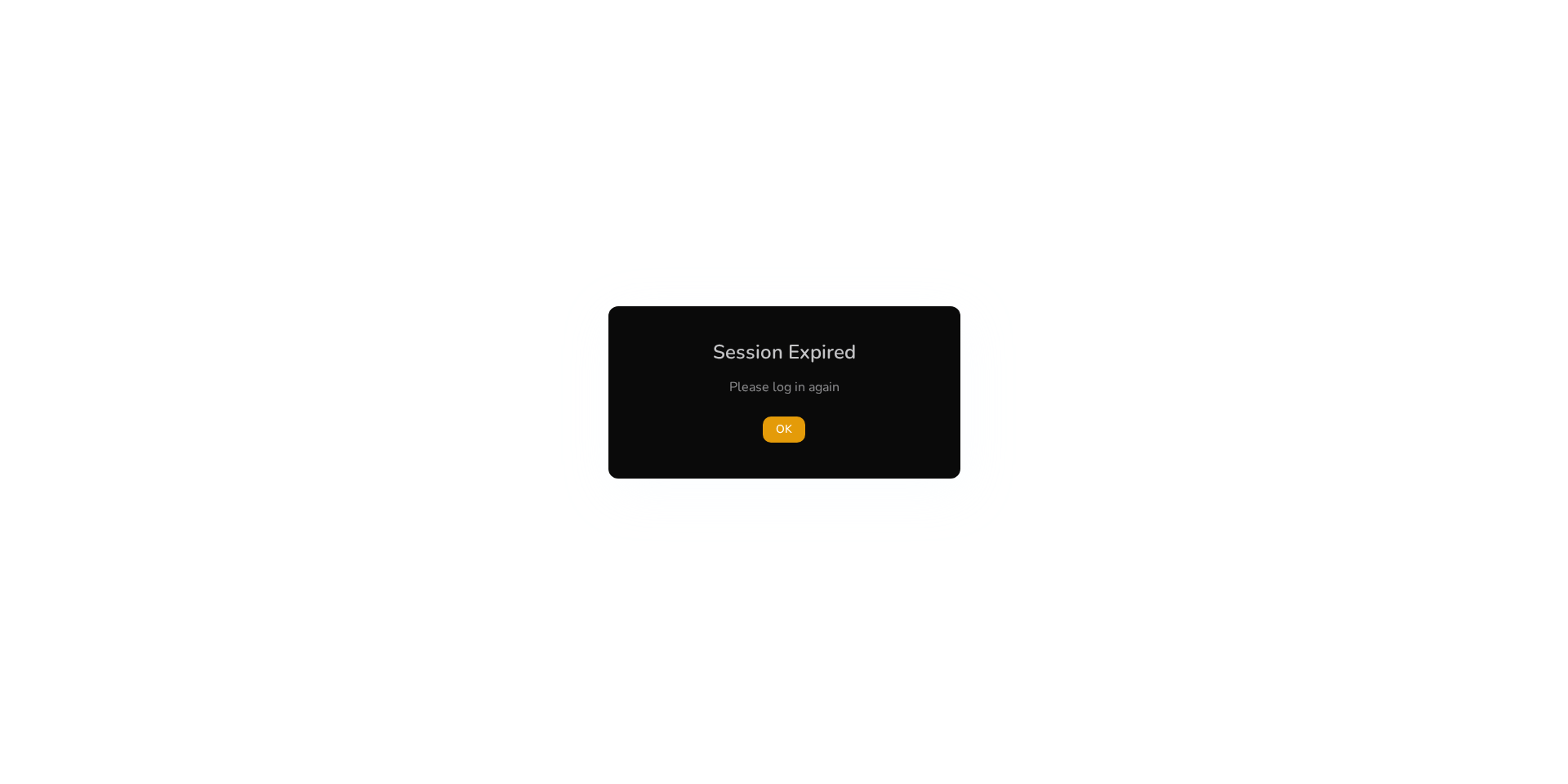 drag, startPoint x: 934, startPoint y: 624, endPoint x: 934, endPoint y: 595, distance: 29 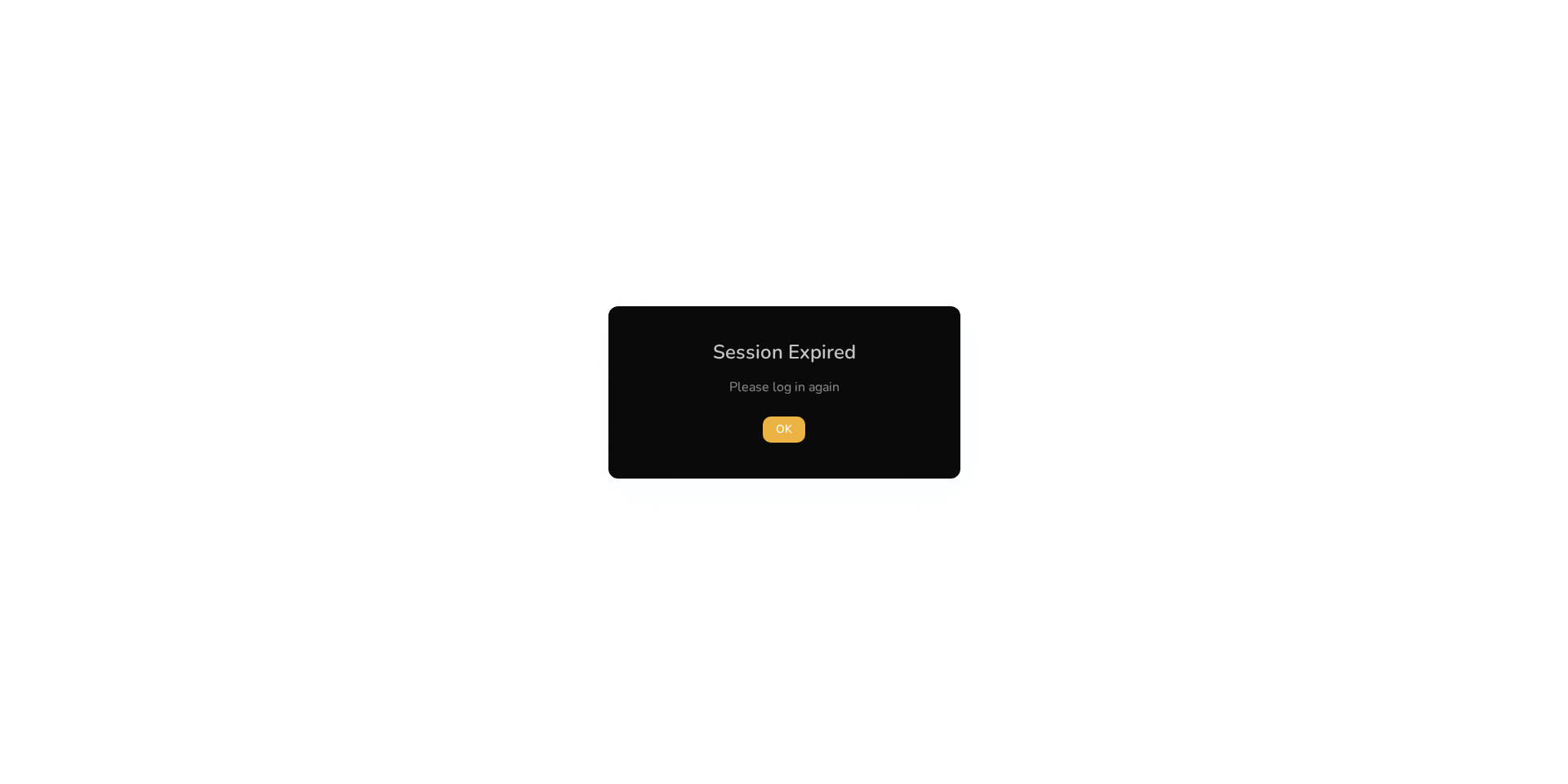 click at bounding box center [784, 392] 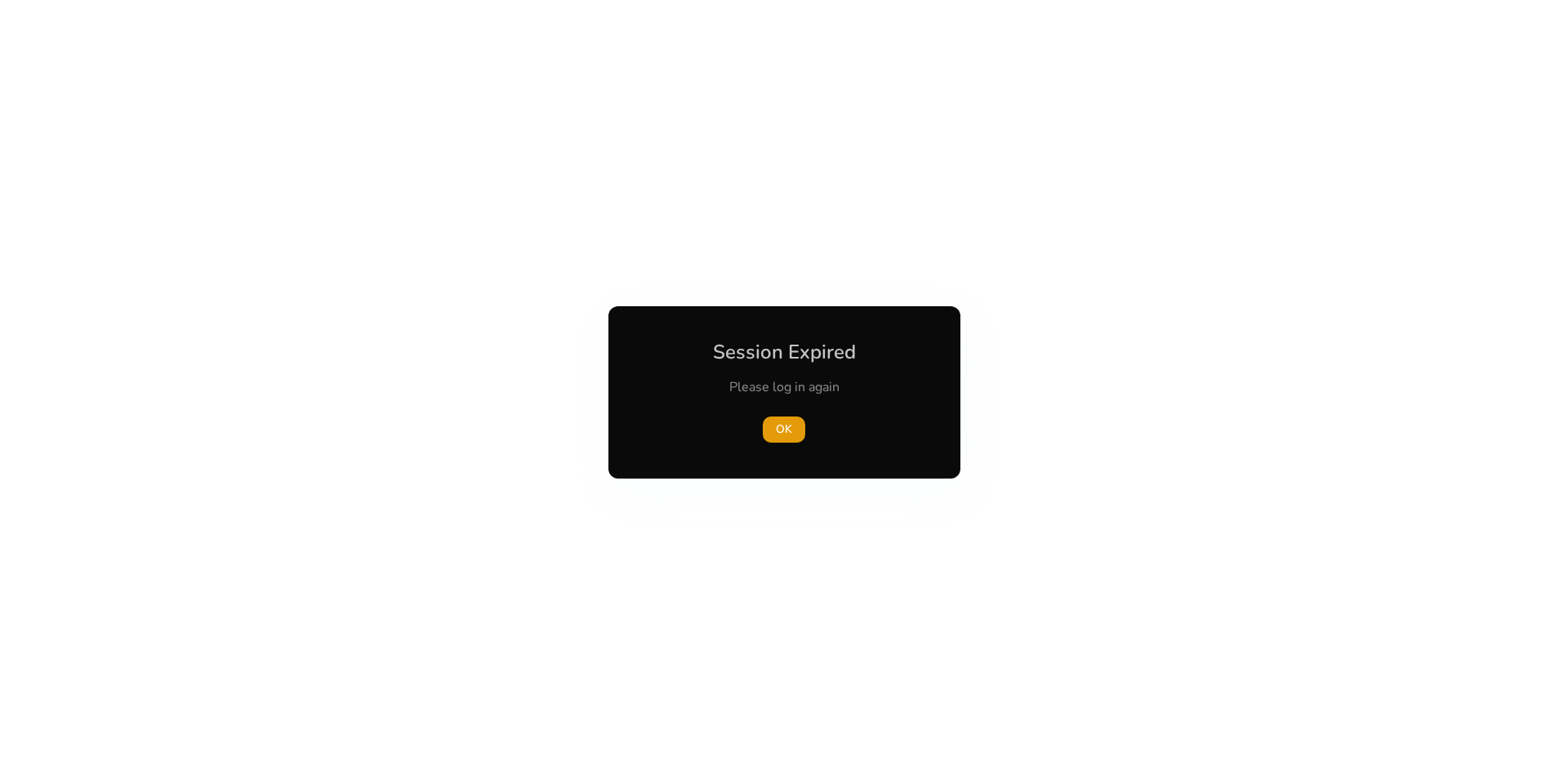 drag, startPoint x: 934, startPoint y: 595, endPoint x: 934, endPoint y: 626, distance: 31 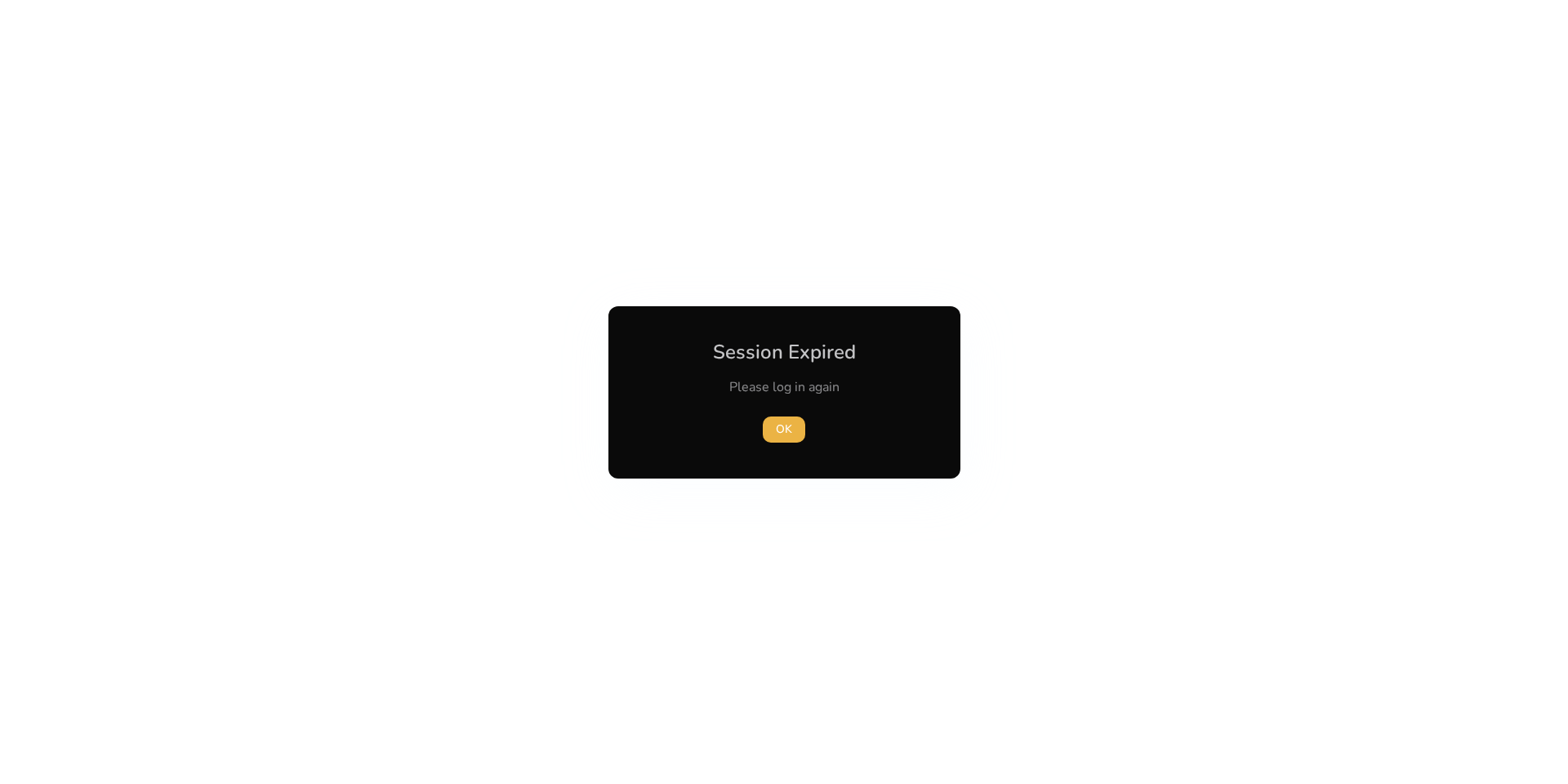 click at bounding box center (784, 392) 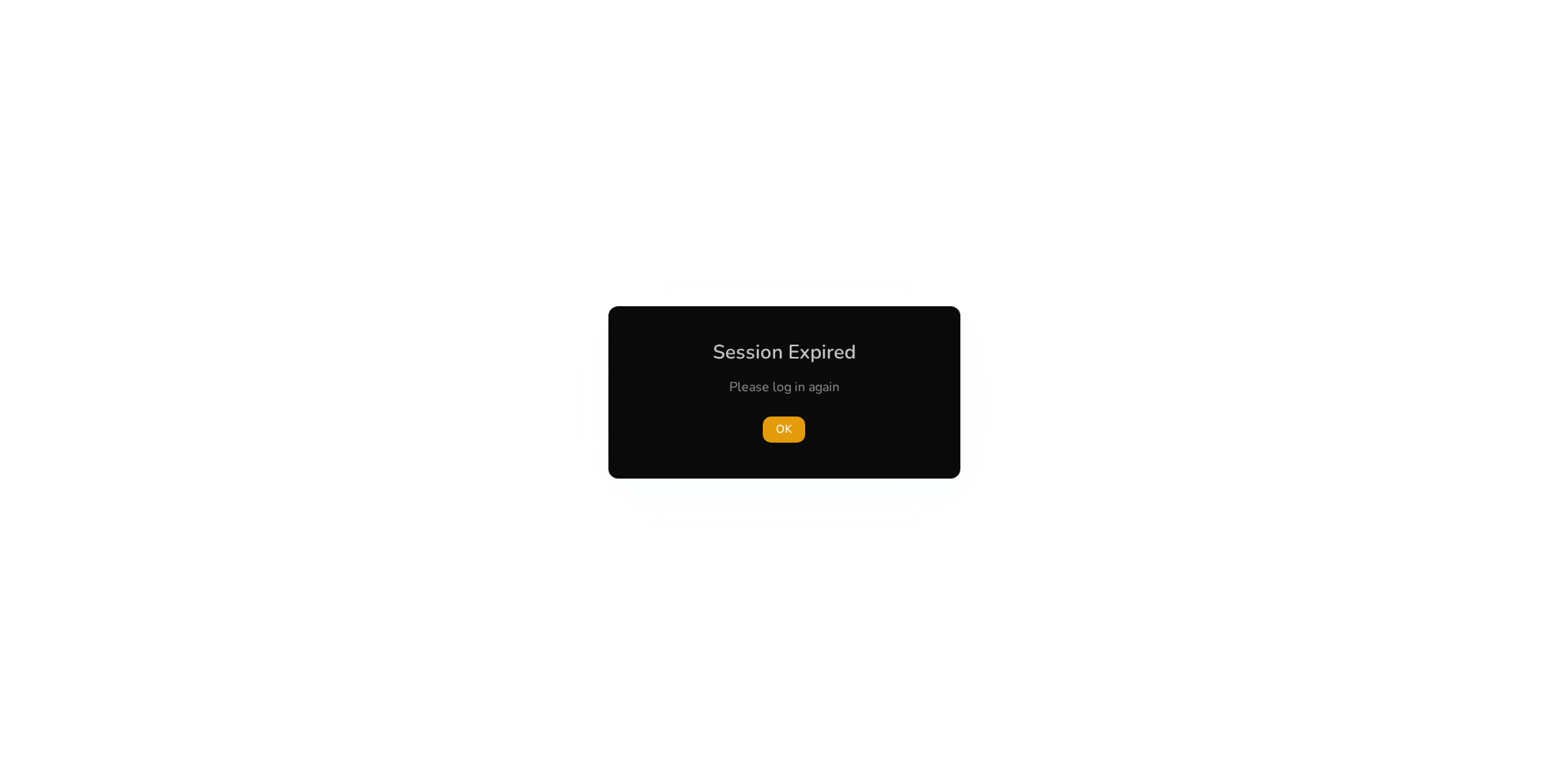 click at bounding box center (784, 392) 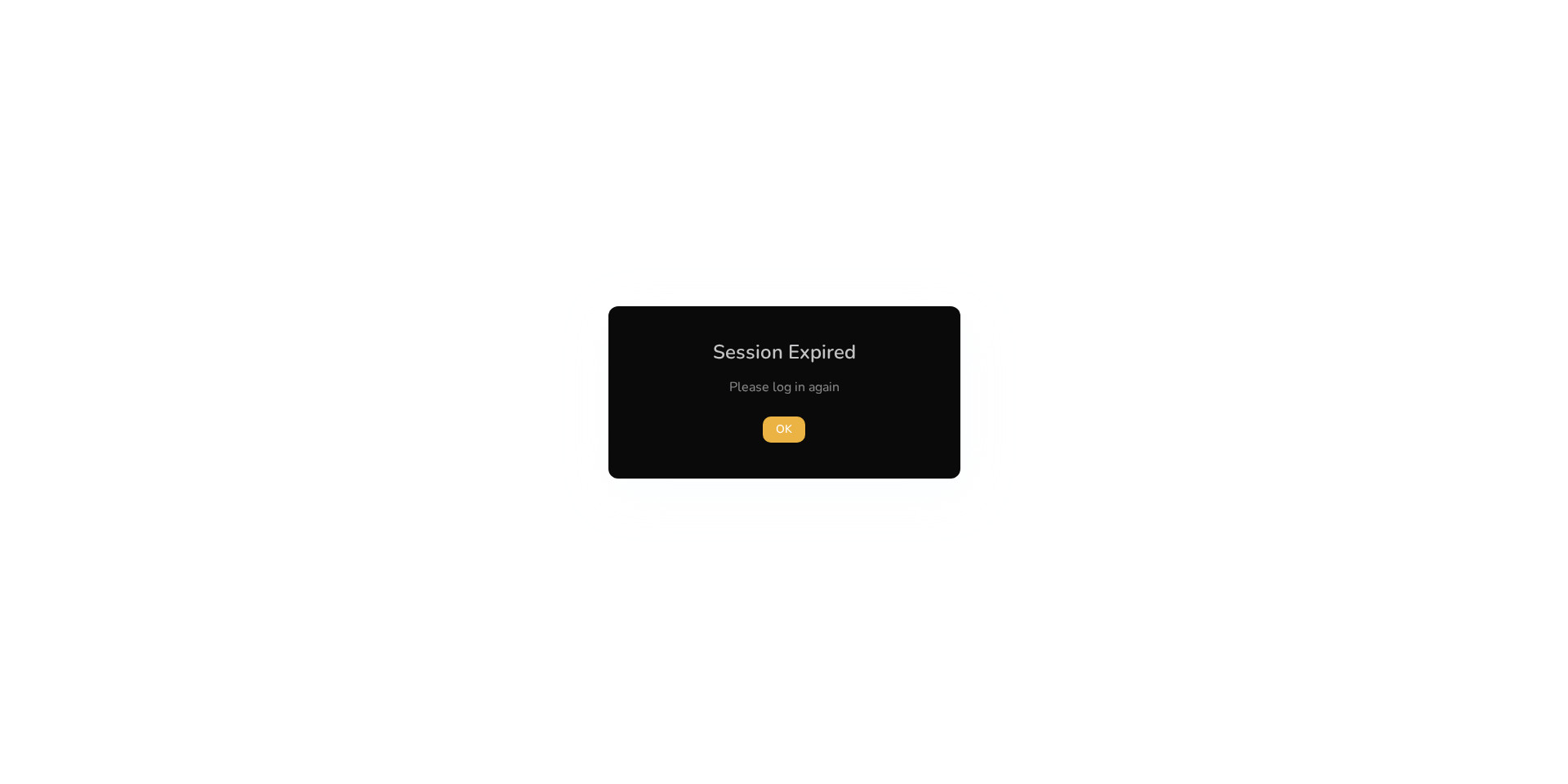 click at bounding box center [784, 392] 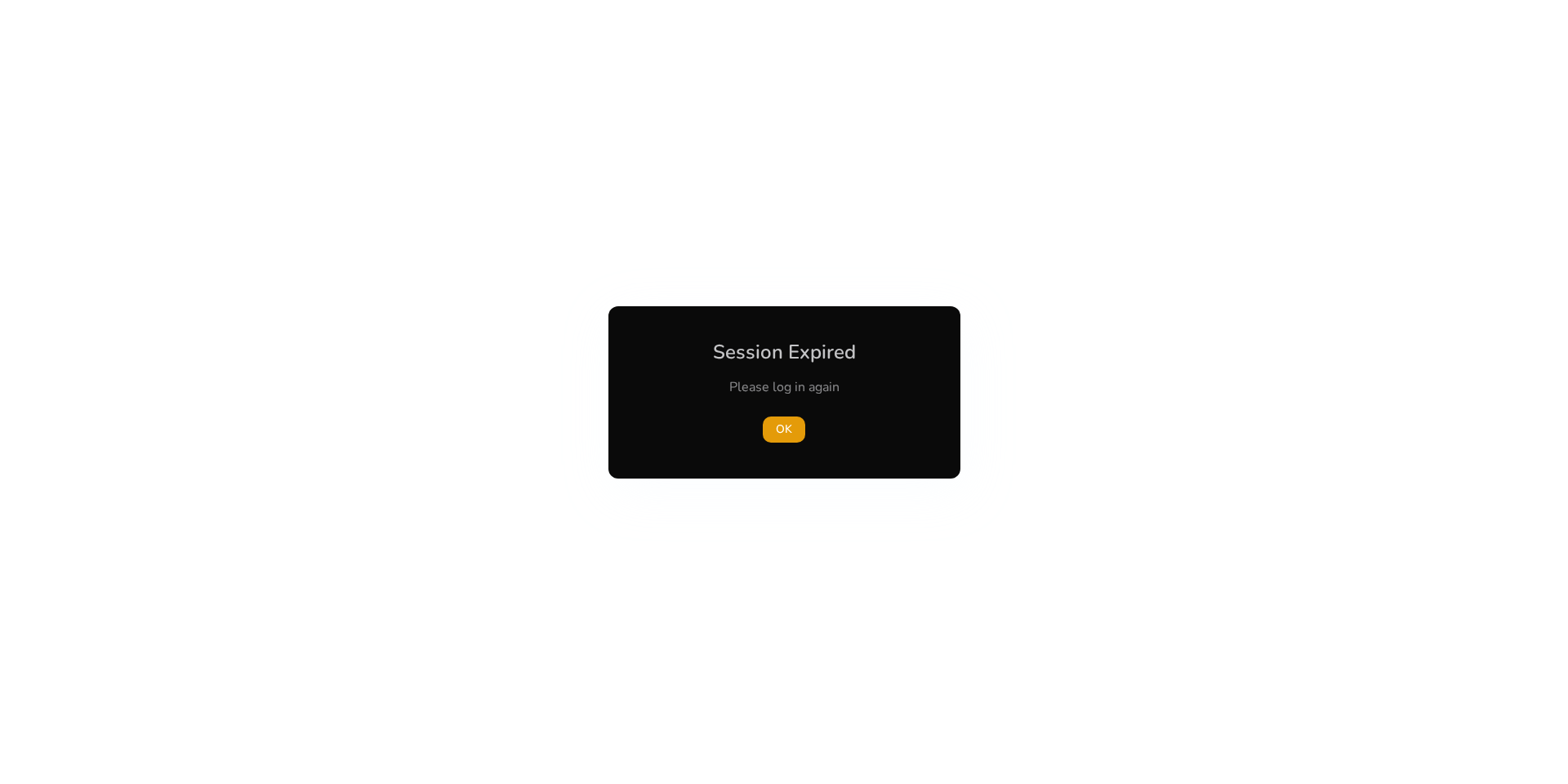drag, startPoint x: 934, startPoint y: 718, endPoint x: 936, endPoint y: 745, distance: 27.07397 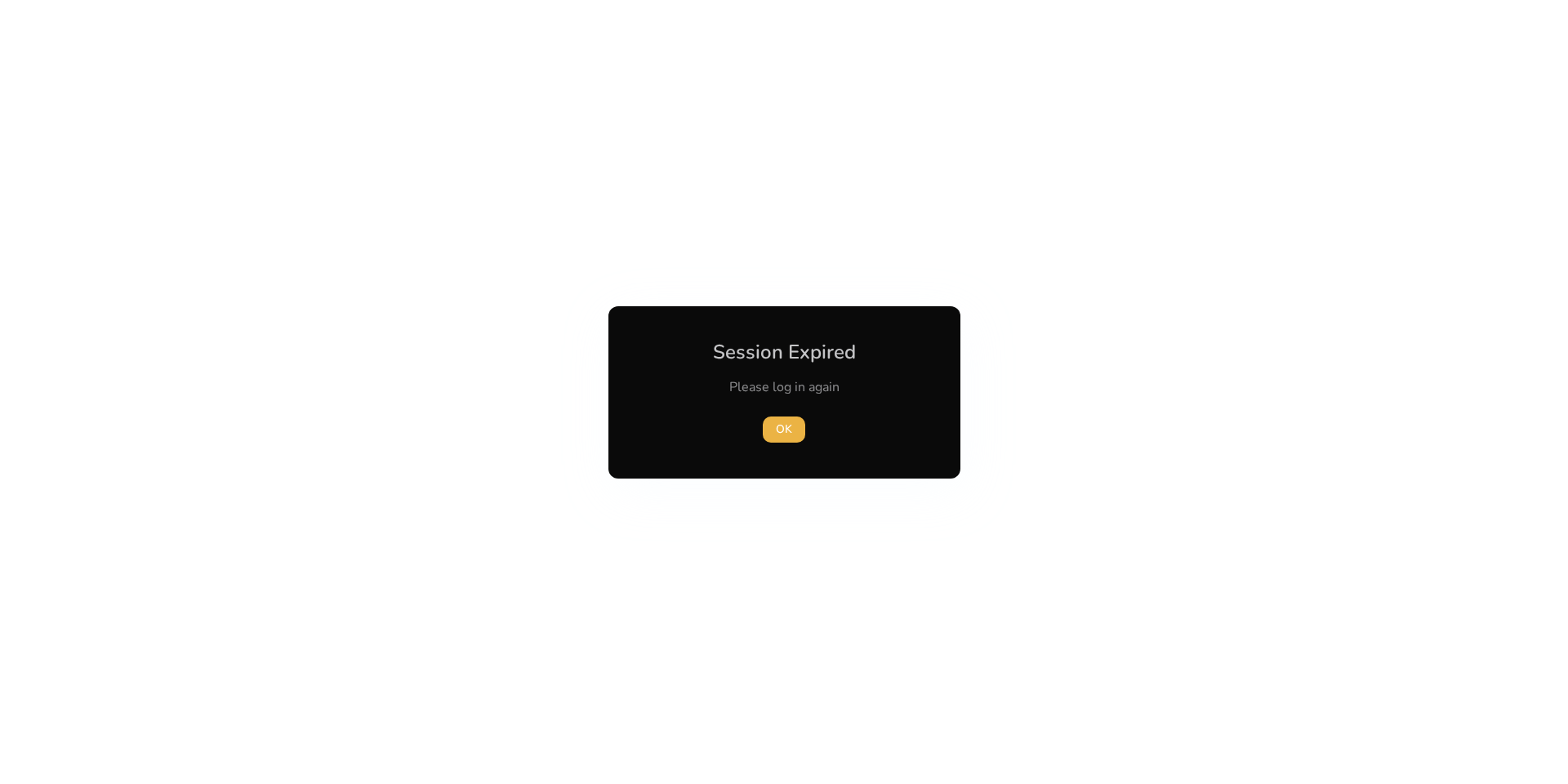click at bounding box center [784, 392] 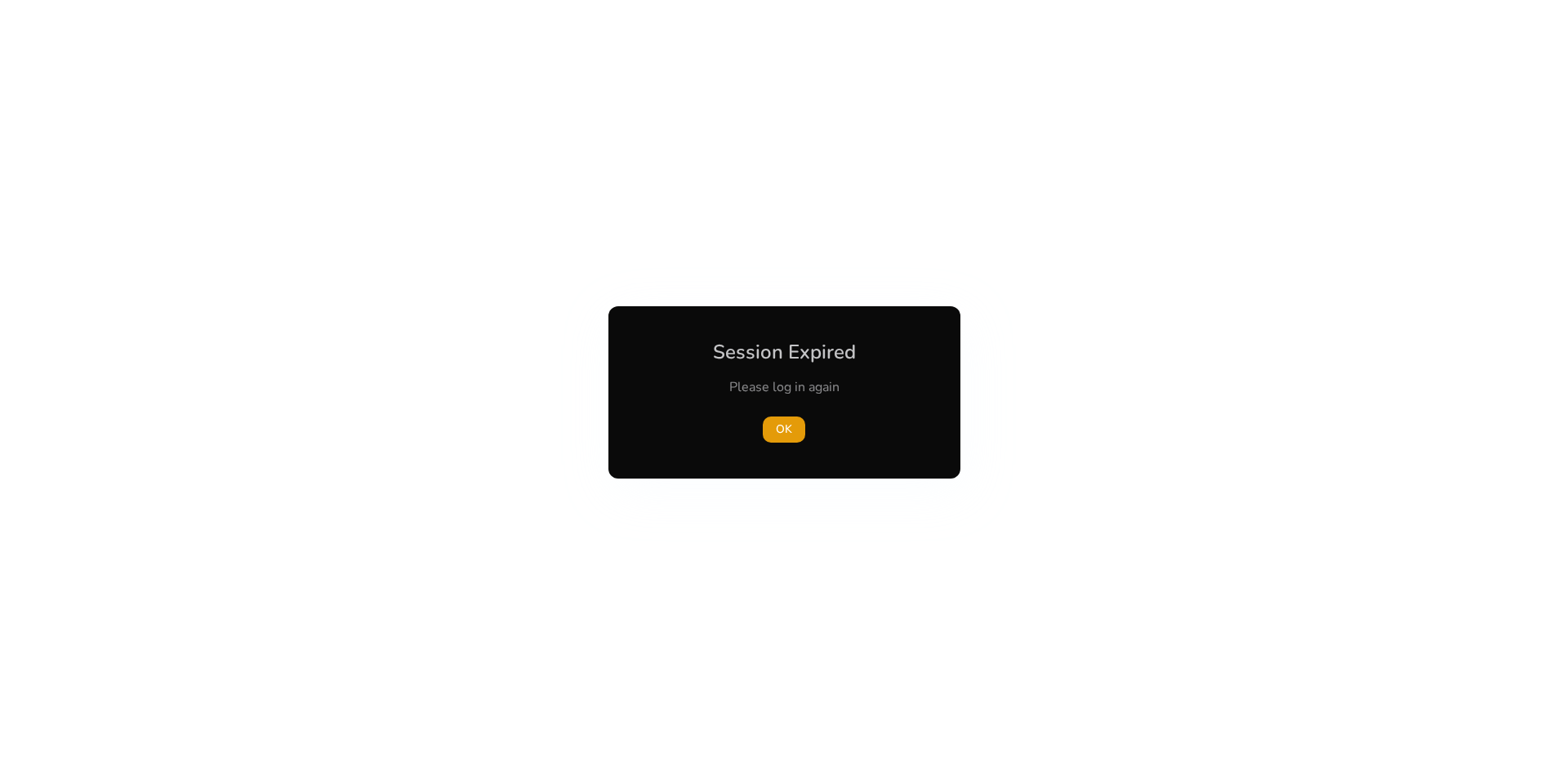 click at bounding box center [784, 392] 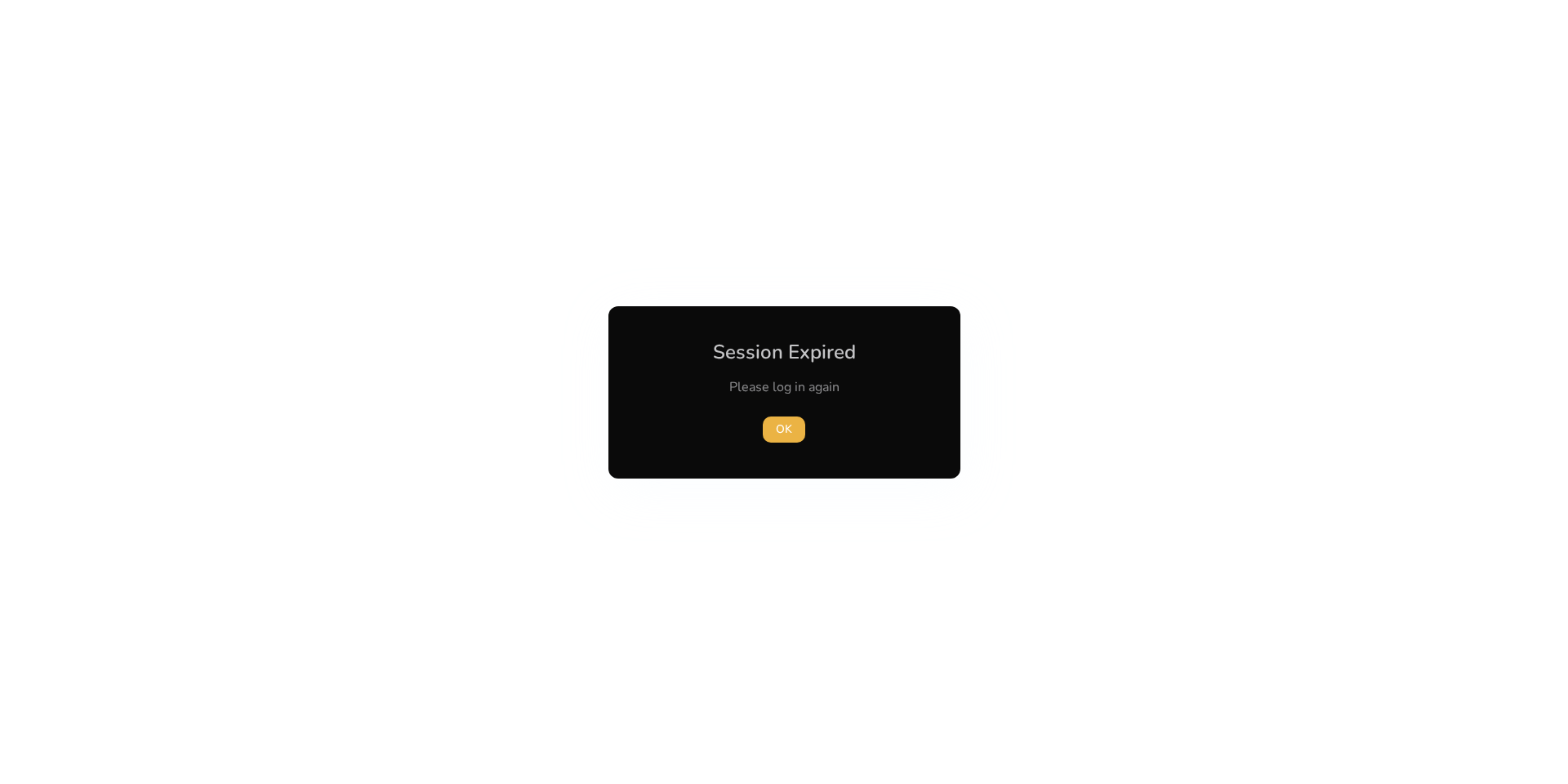 click at bounding box center (784, 392) 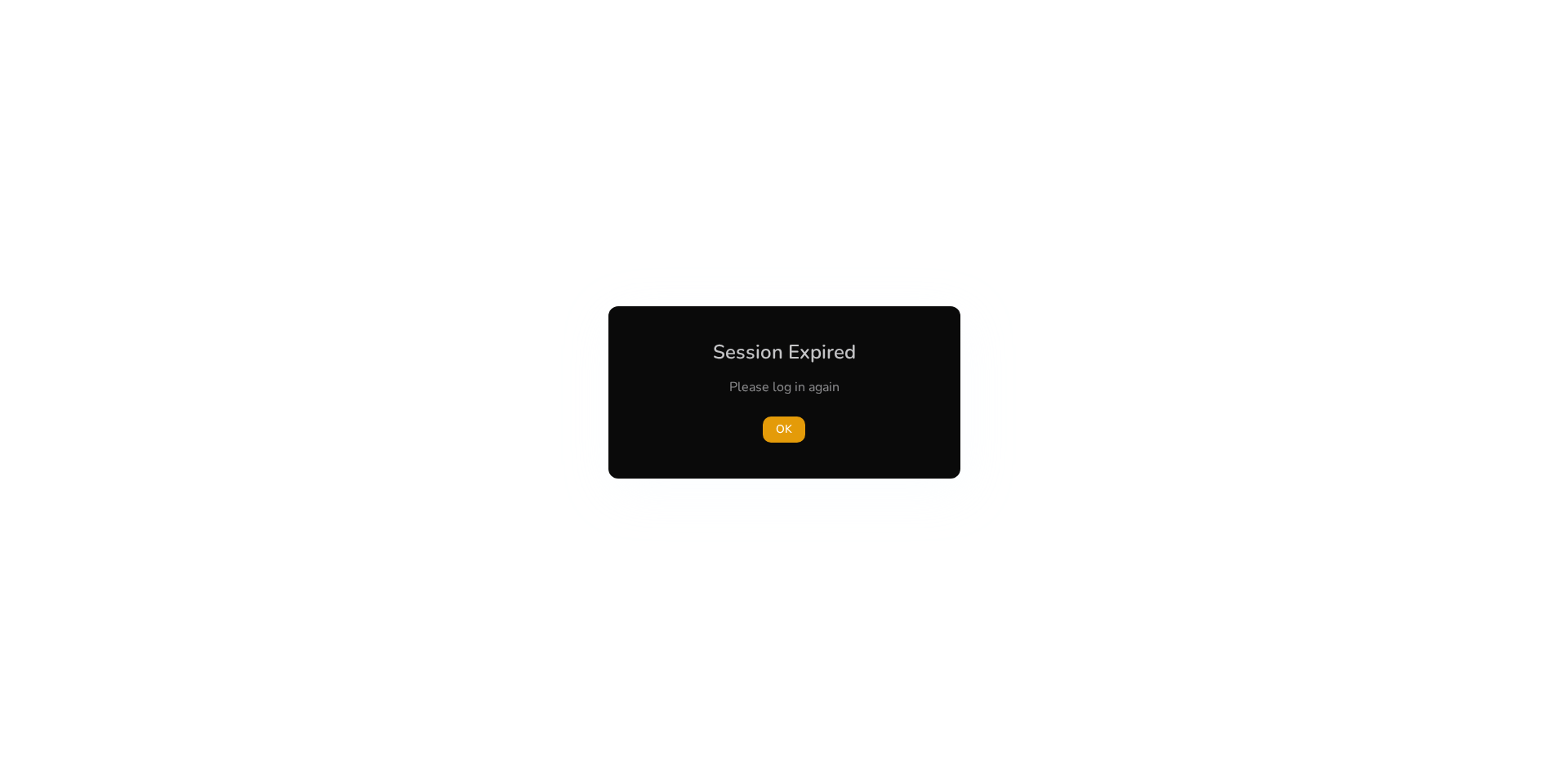 click at bounding box center (784, 392) 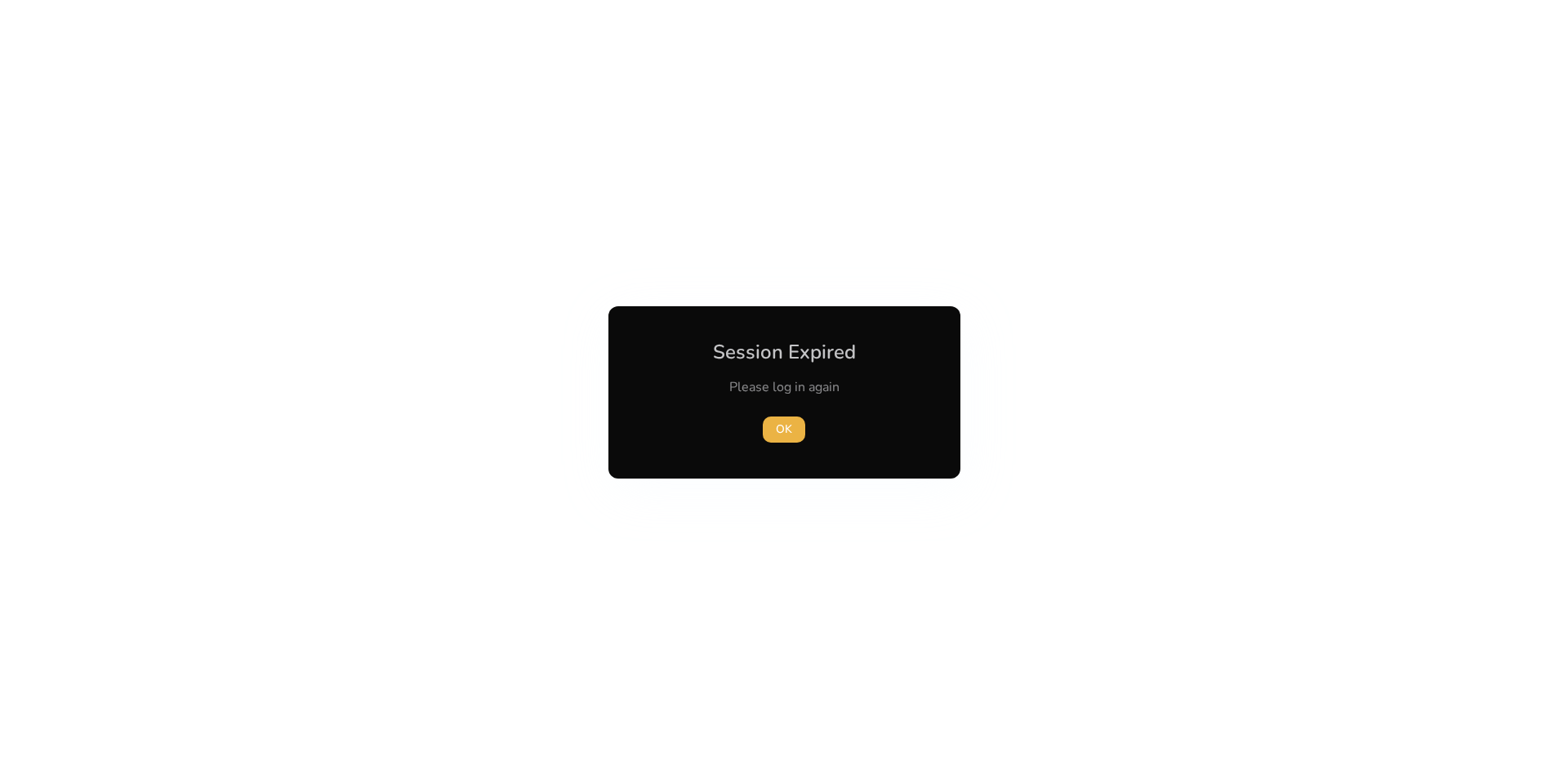 click at bounding box center [784, 392] 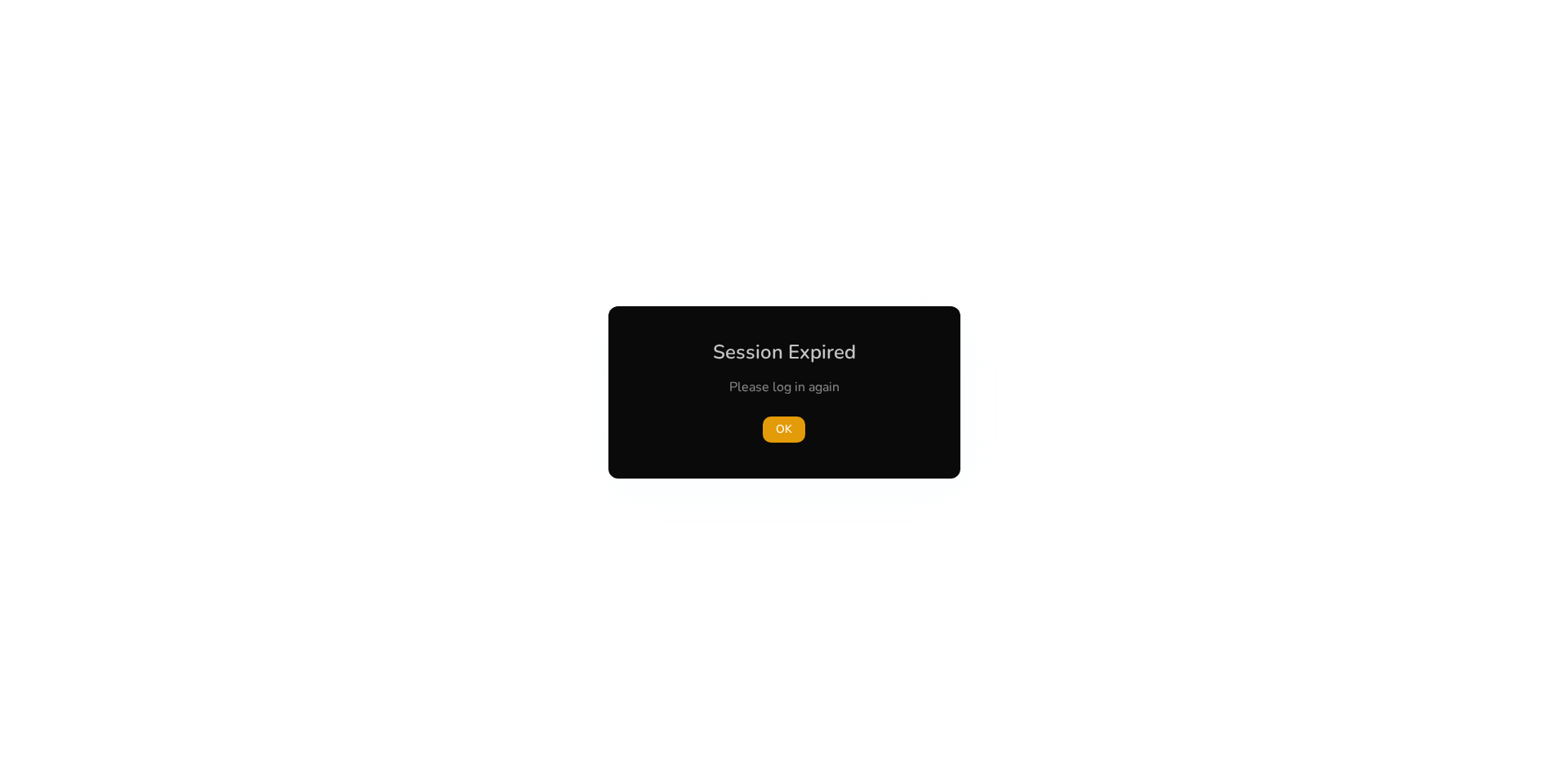 click at bounding box center [784, 392] 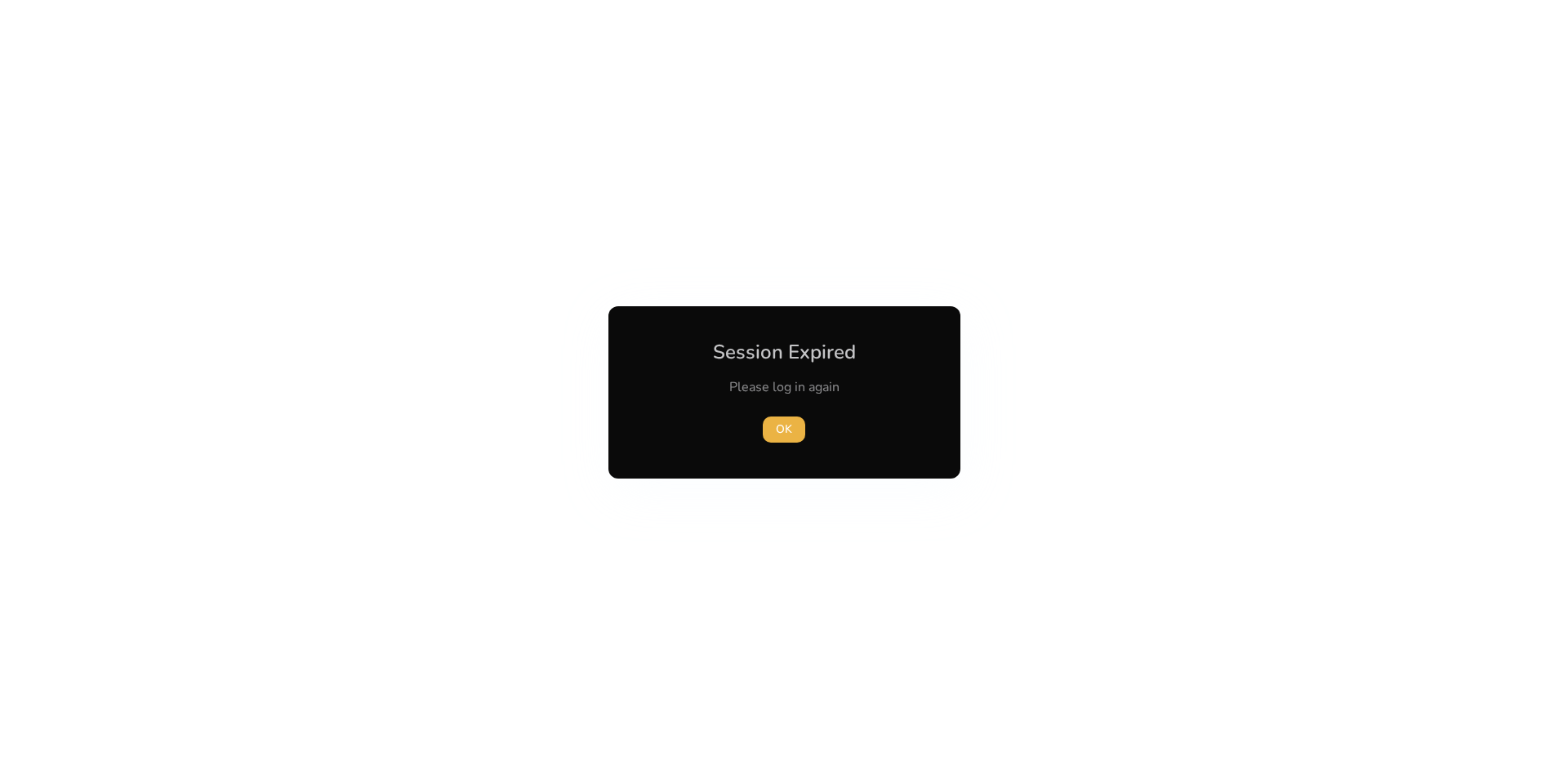 click at bounding box center [784, 392] 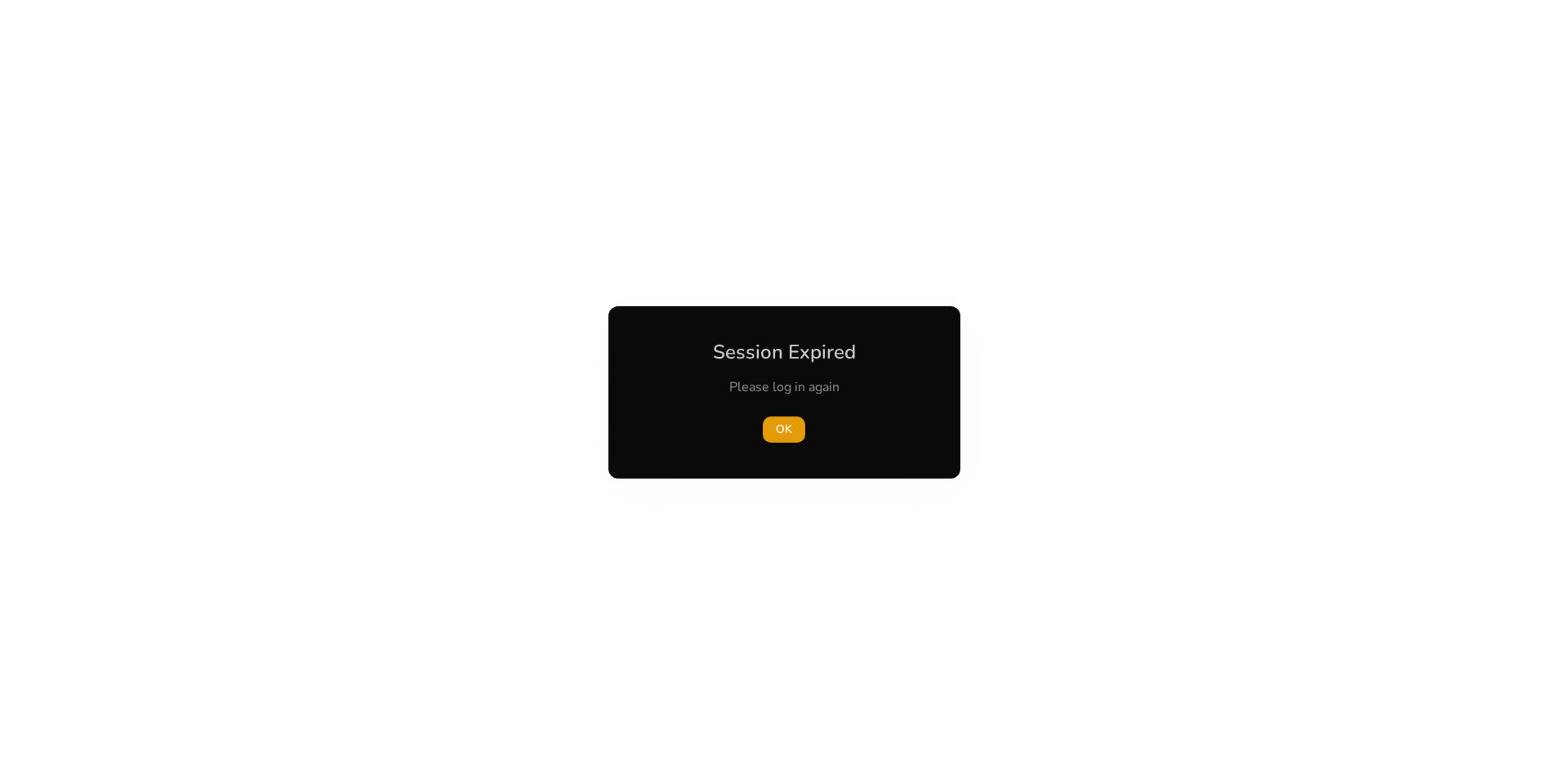click at bounding box center (784, 392) 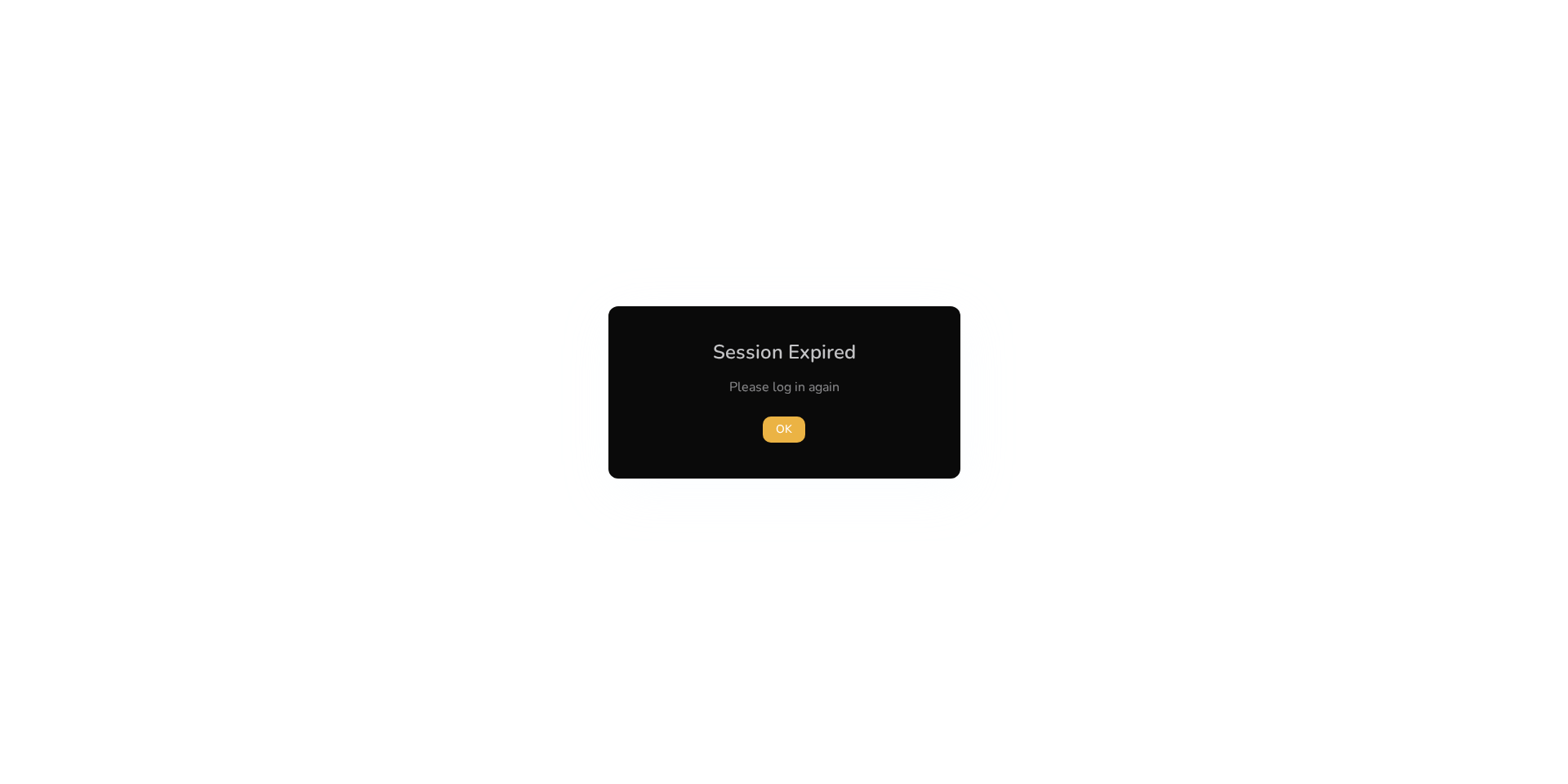 click at bounding box center (784, 392) 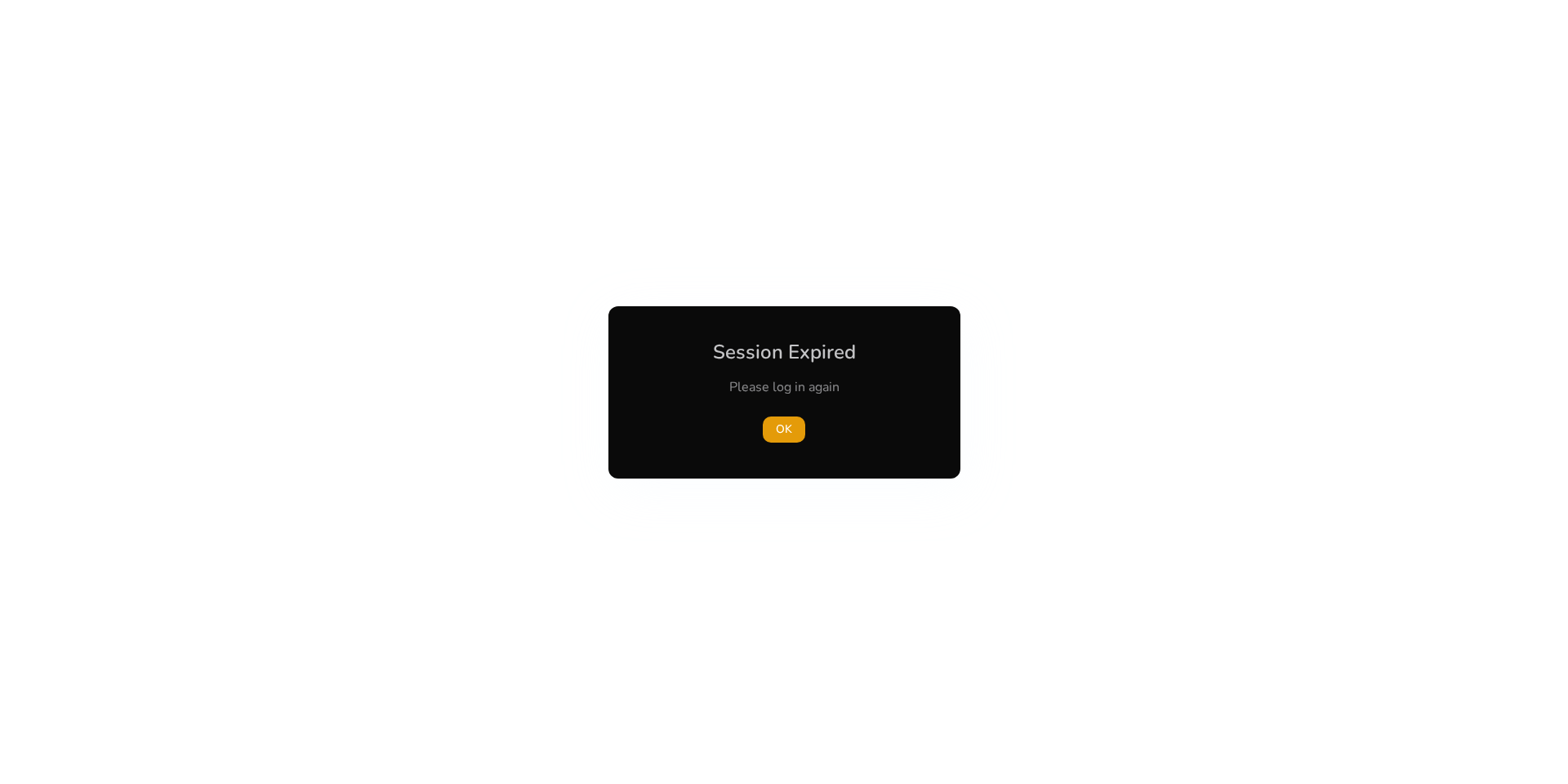click at bounding box center (784, 392) 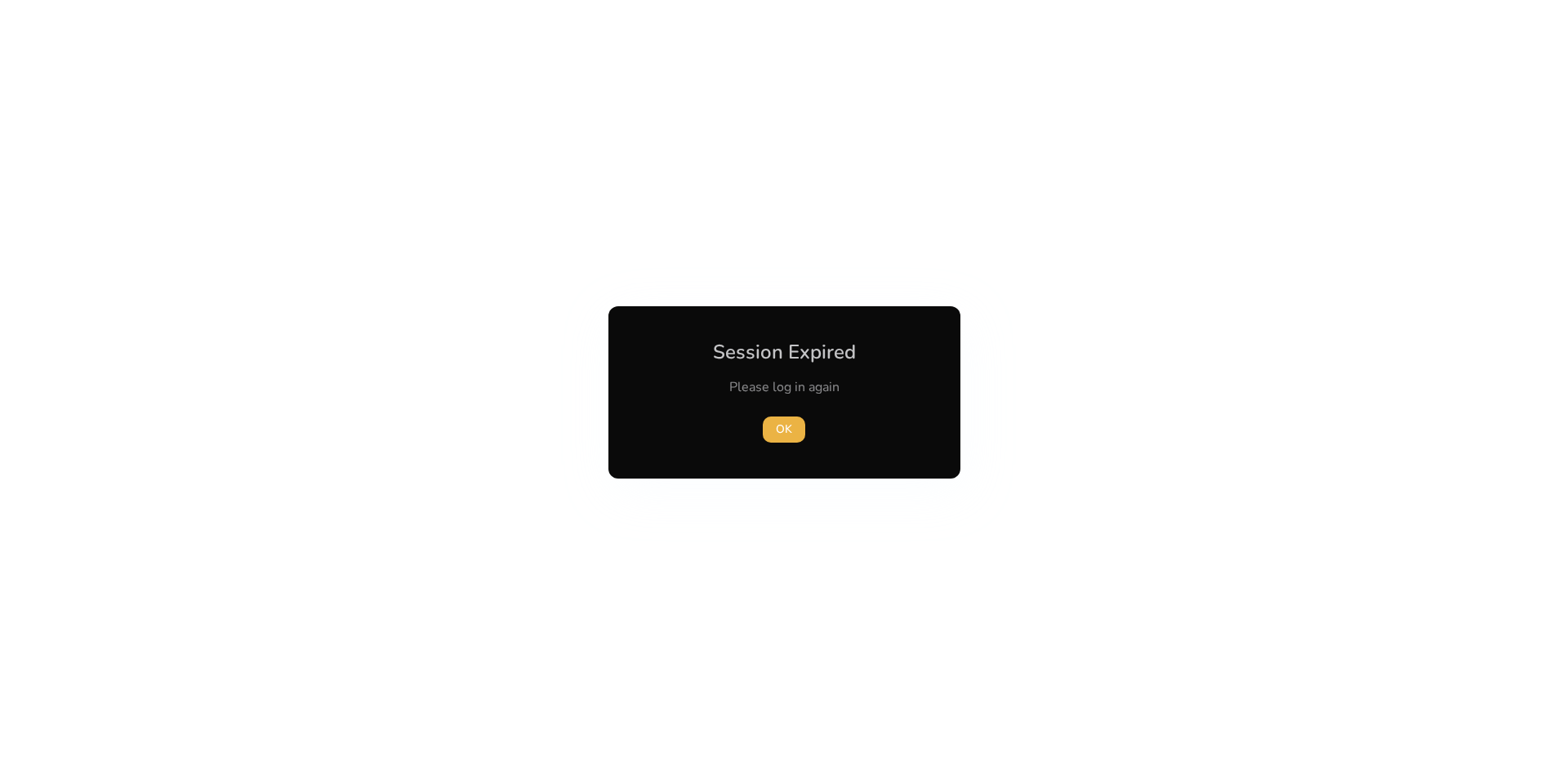 click at bounding box center (784, 392) 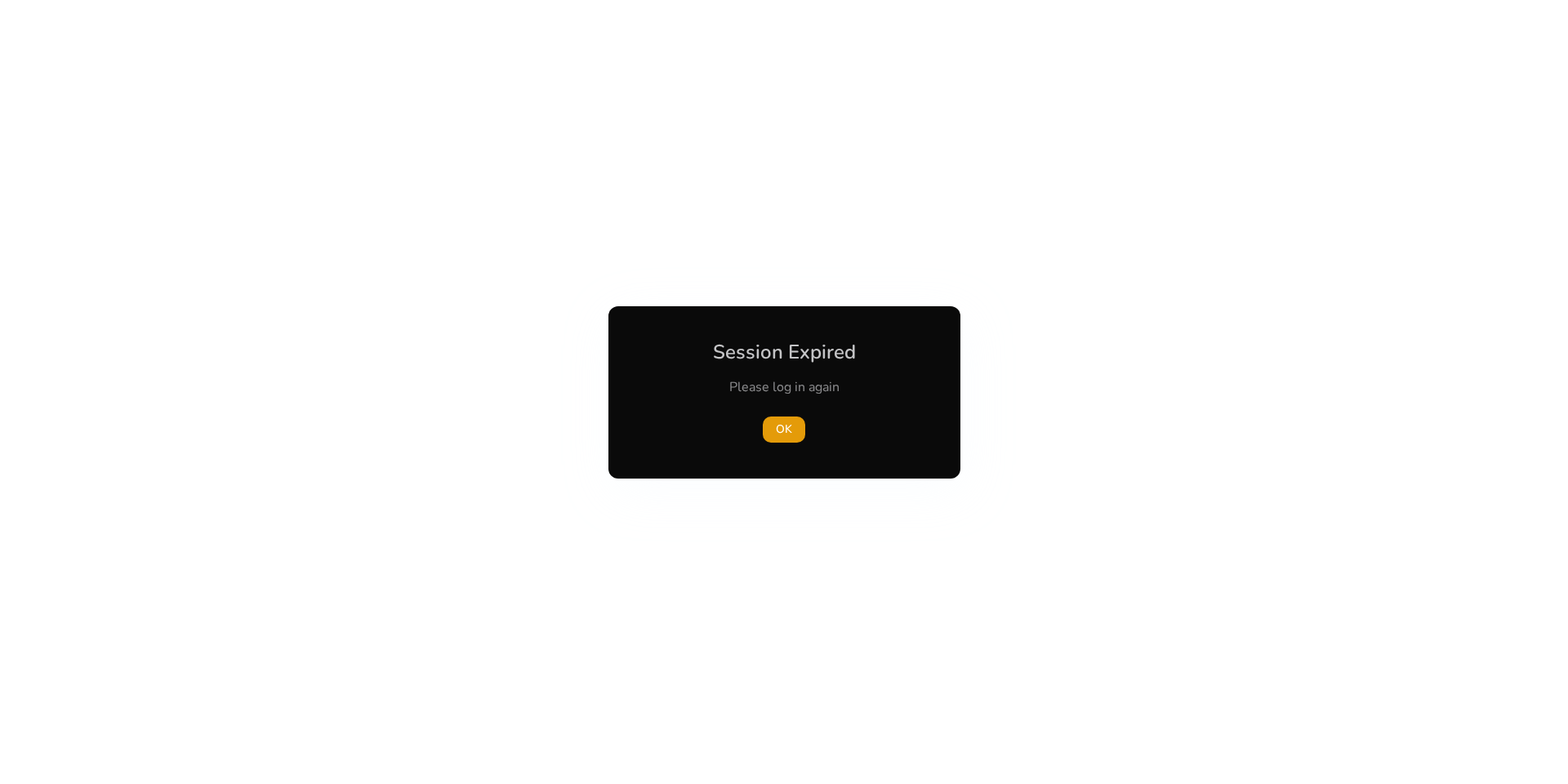 click at bounding box center (784, 392) 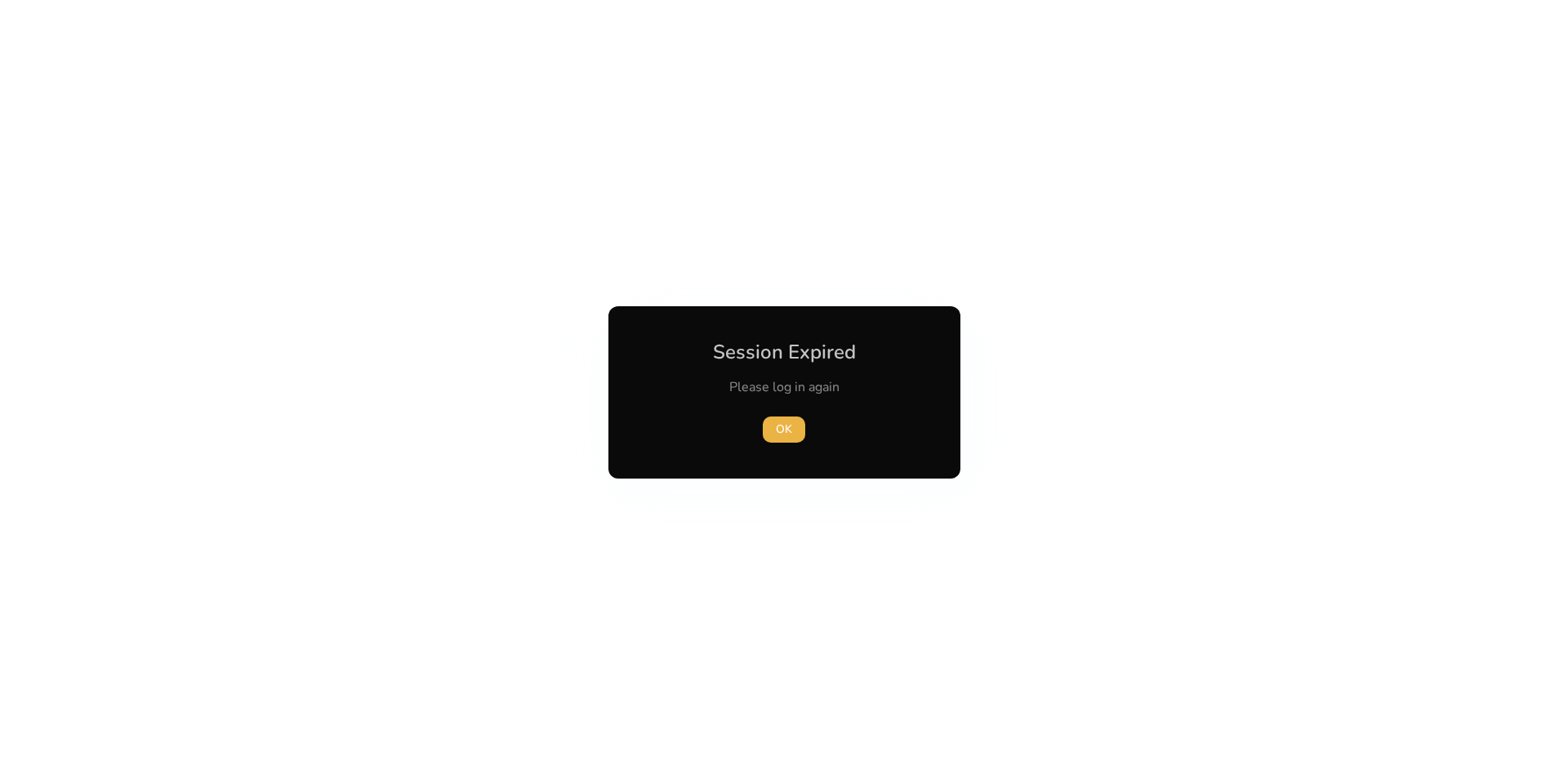 click at bounding box center (784, 392) 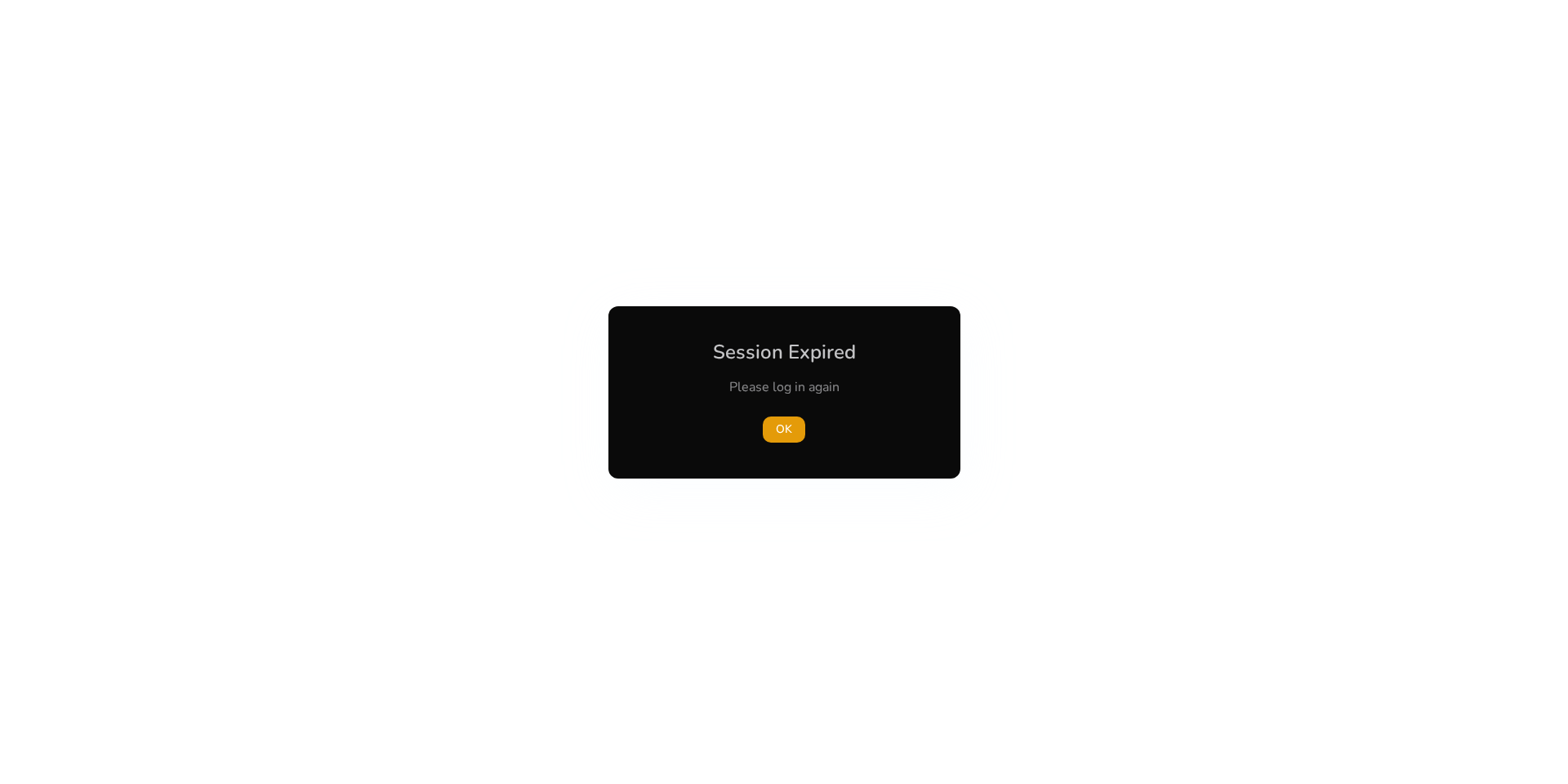 click at bounding box center (784, 392) 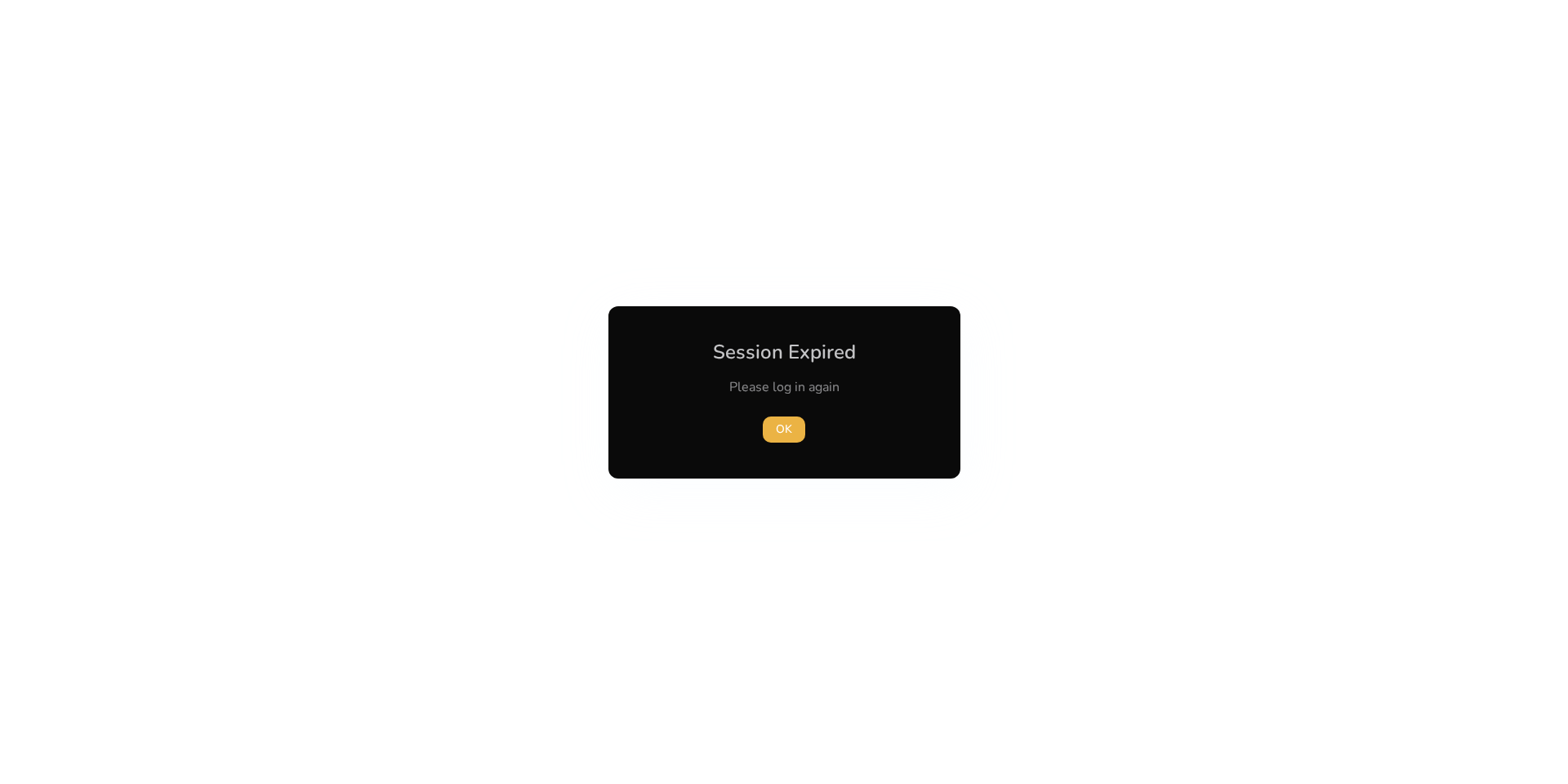 drag, startPoint x: 948, startPoint y: 698, endPoint x: 949, endPoint y: 746, distance: 48.01042 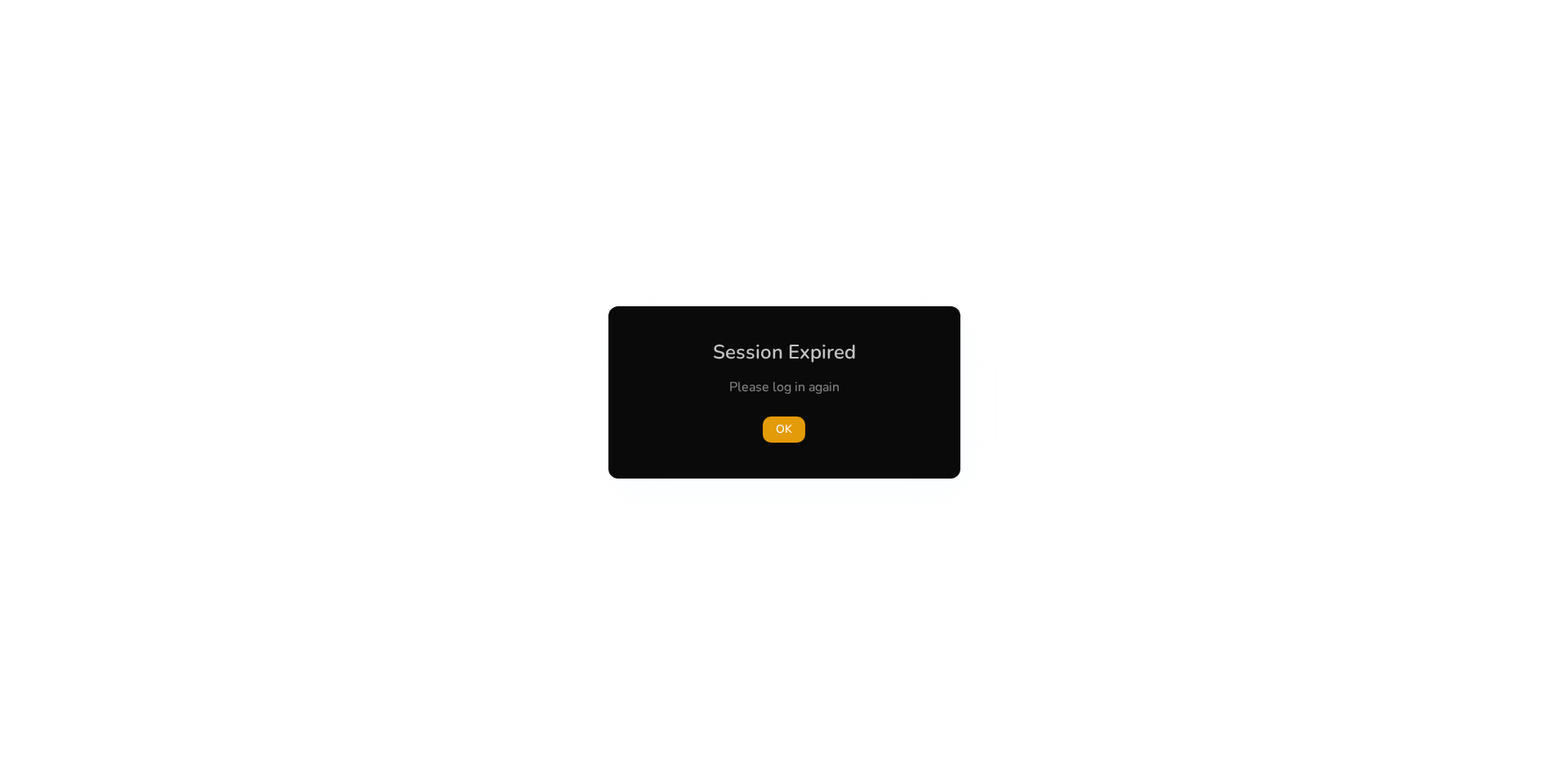 click at bounding box center (784, 392) 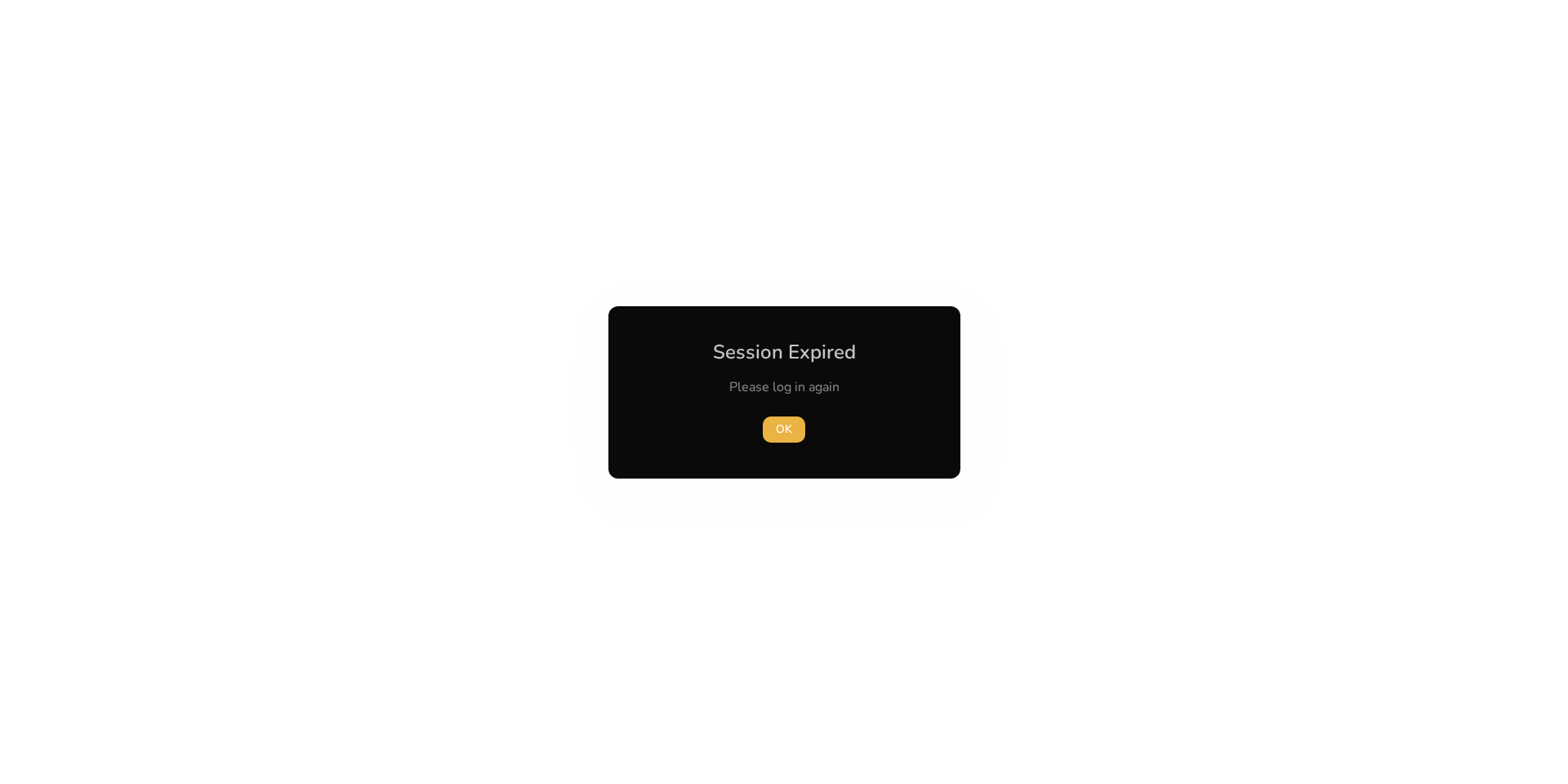 click at bounding box center [784, 392] 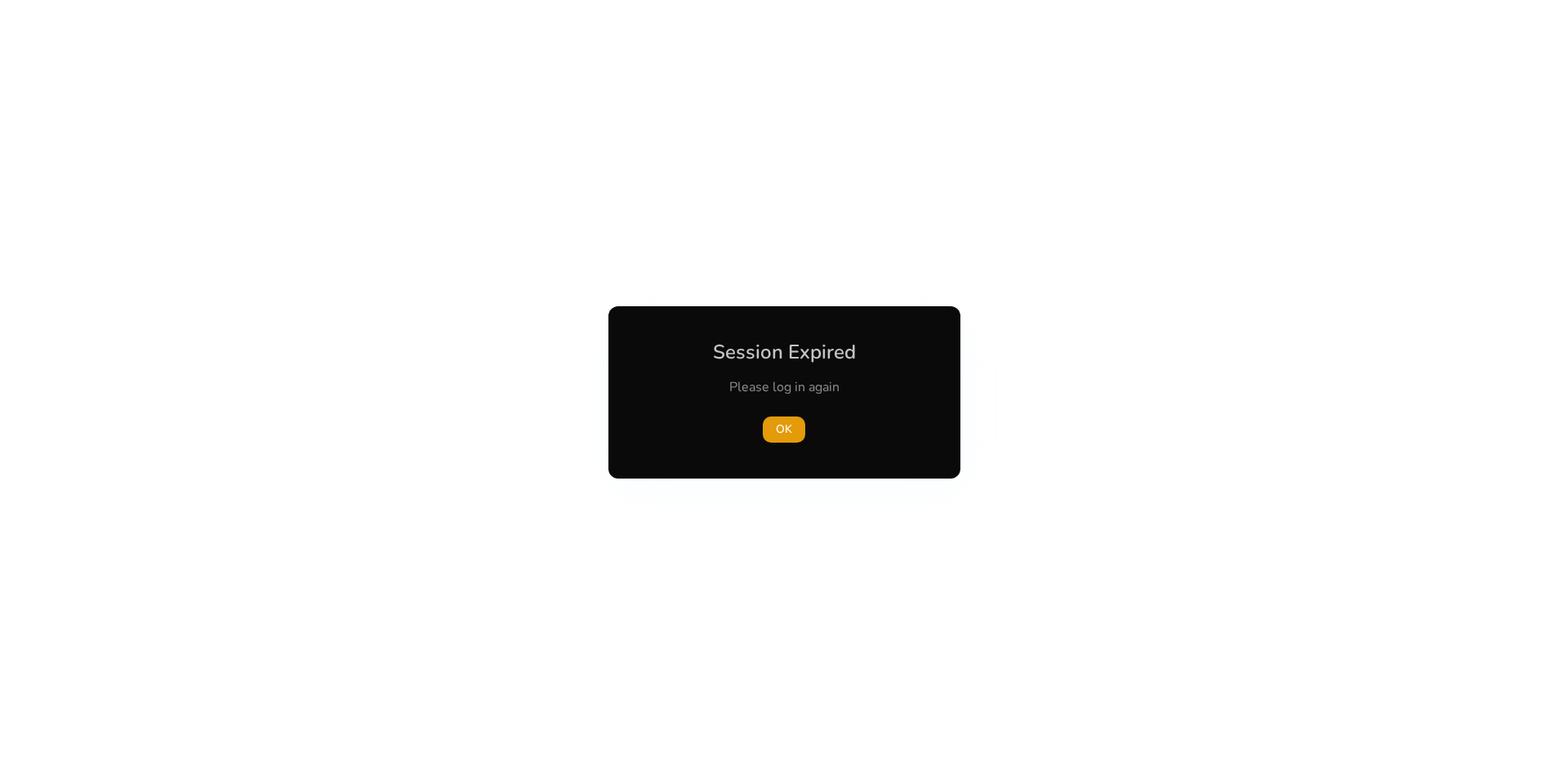 click at bounding box center [784, 392] 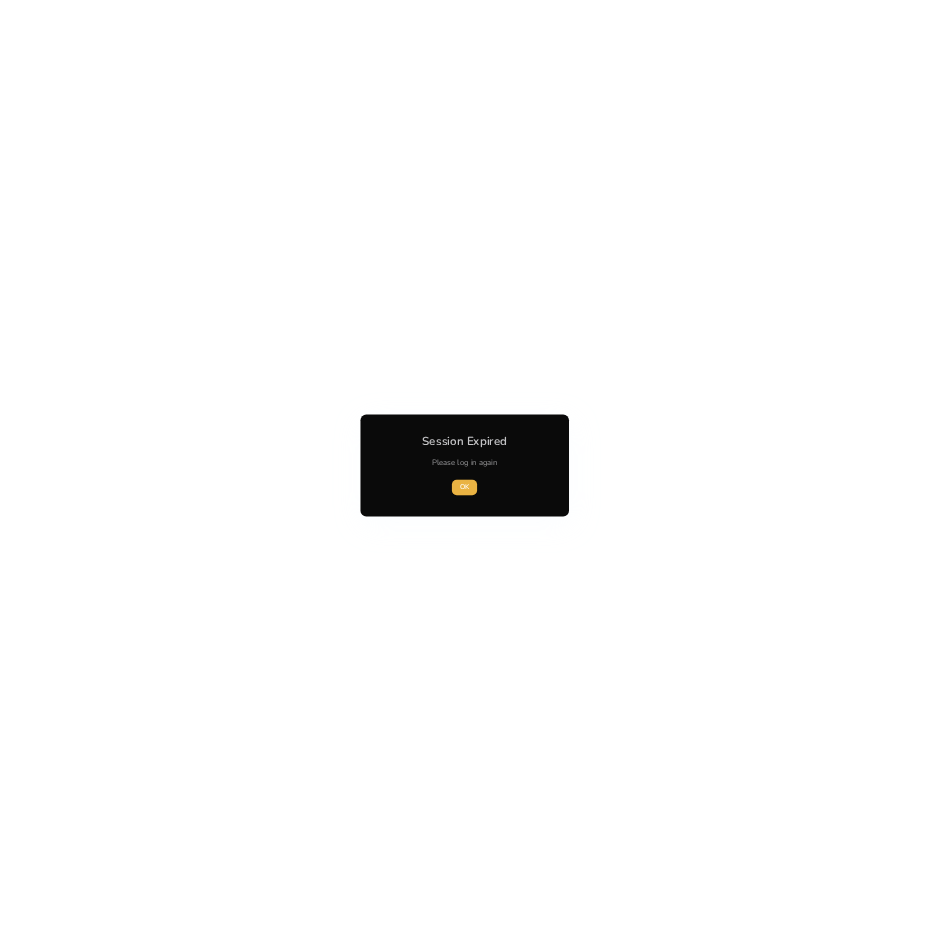 scroll, scrollTop: 0, scrollLeft: 0, axis: both 